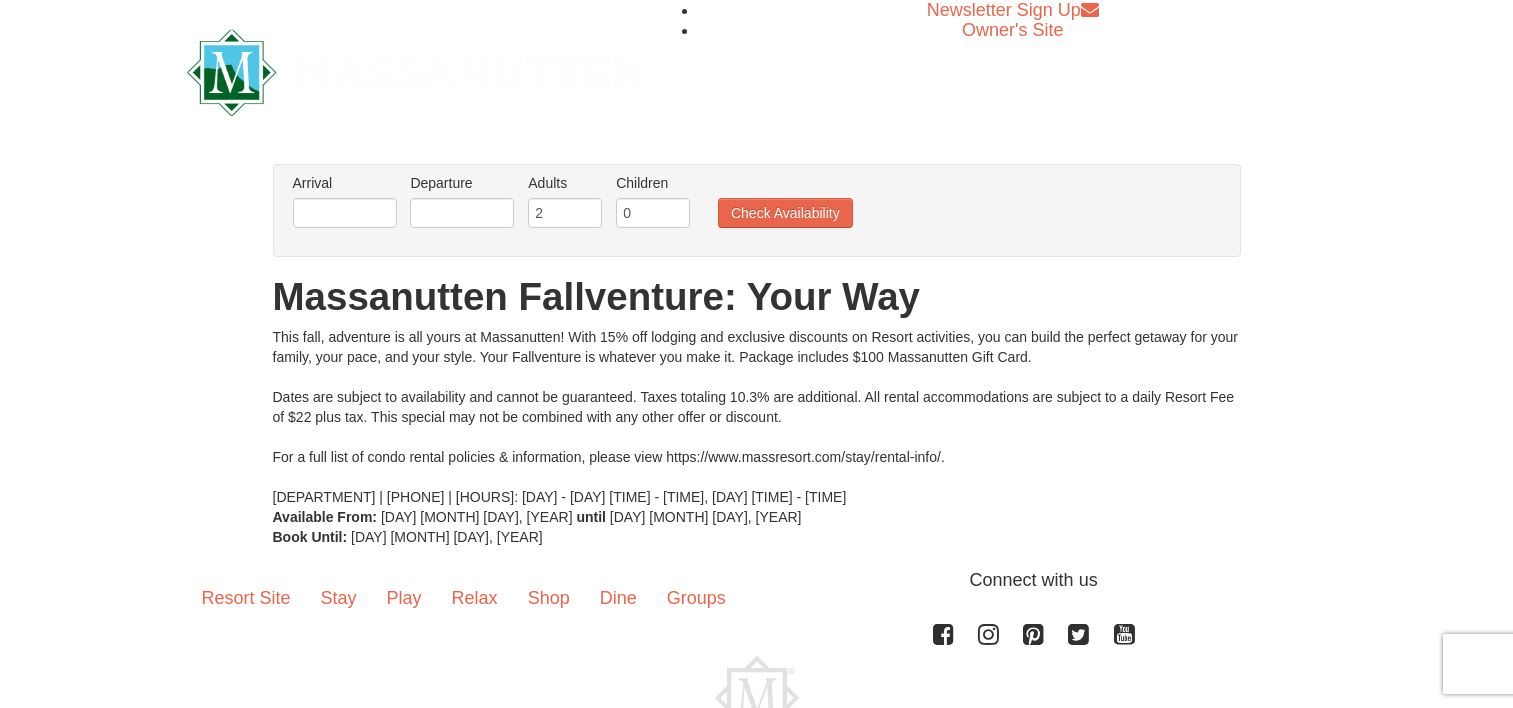 scroll, scrollTop: 0, scrollLeft: 0, axis: both 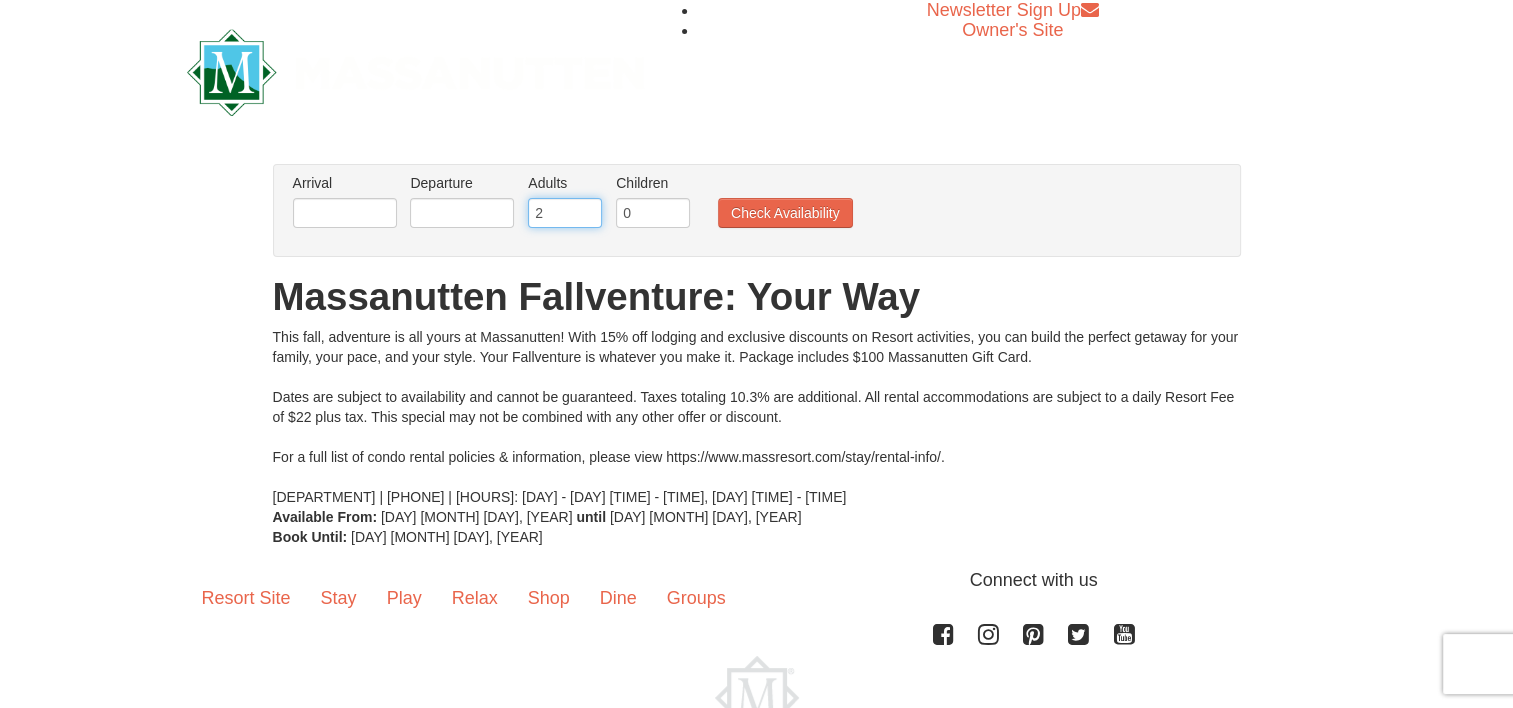 click on "2" at bounding box center (565, 213) 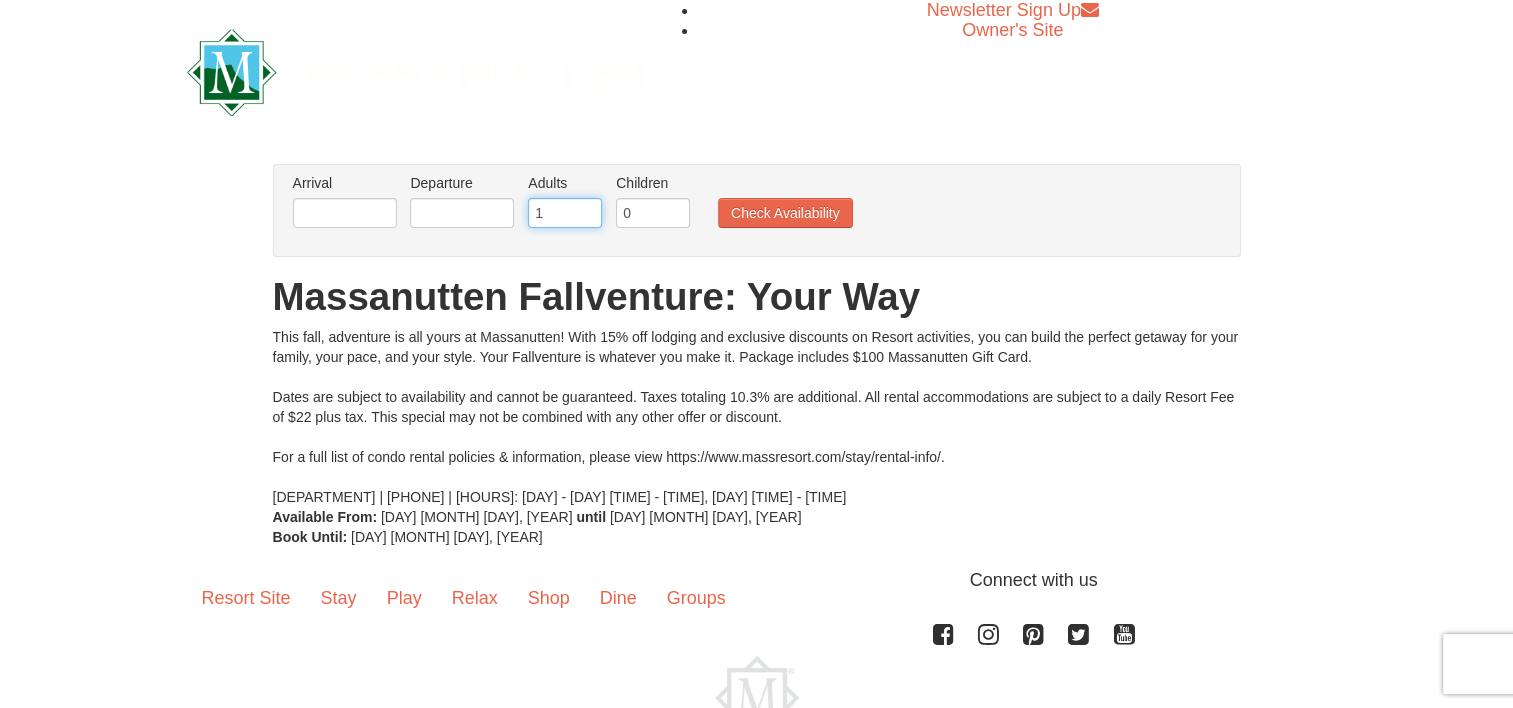 click on "1" at bounding box center [565, 213] 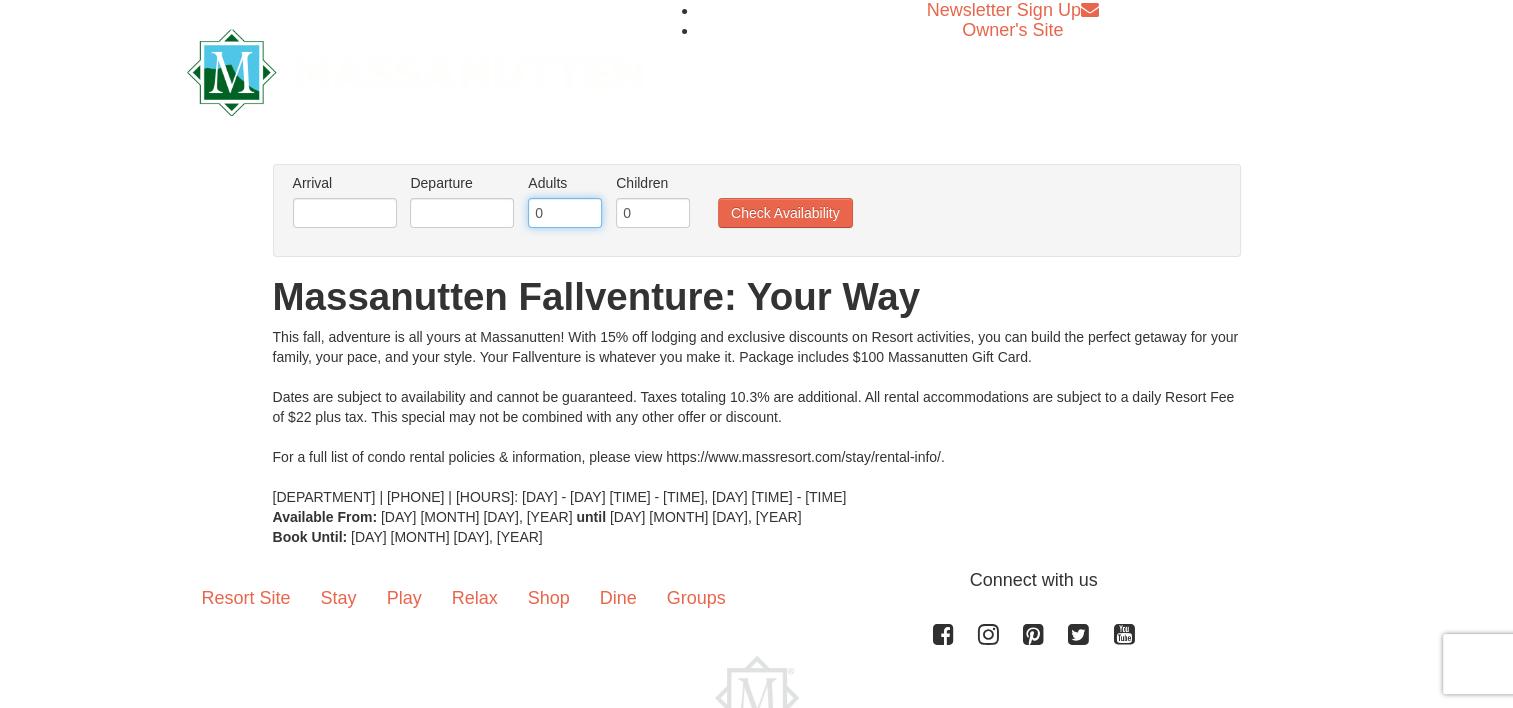 click on "0" at bounding box center [565, 213] 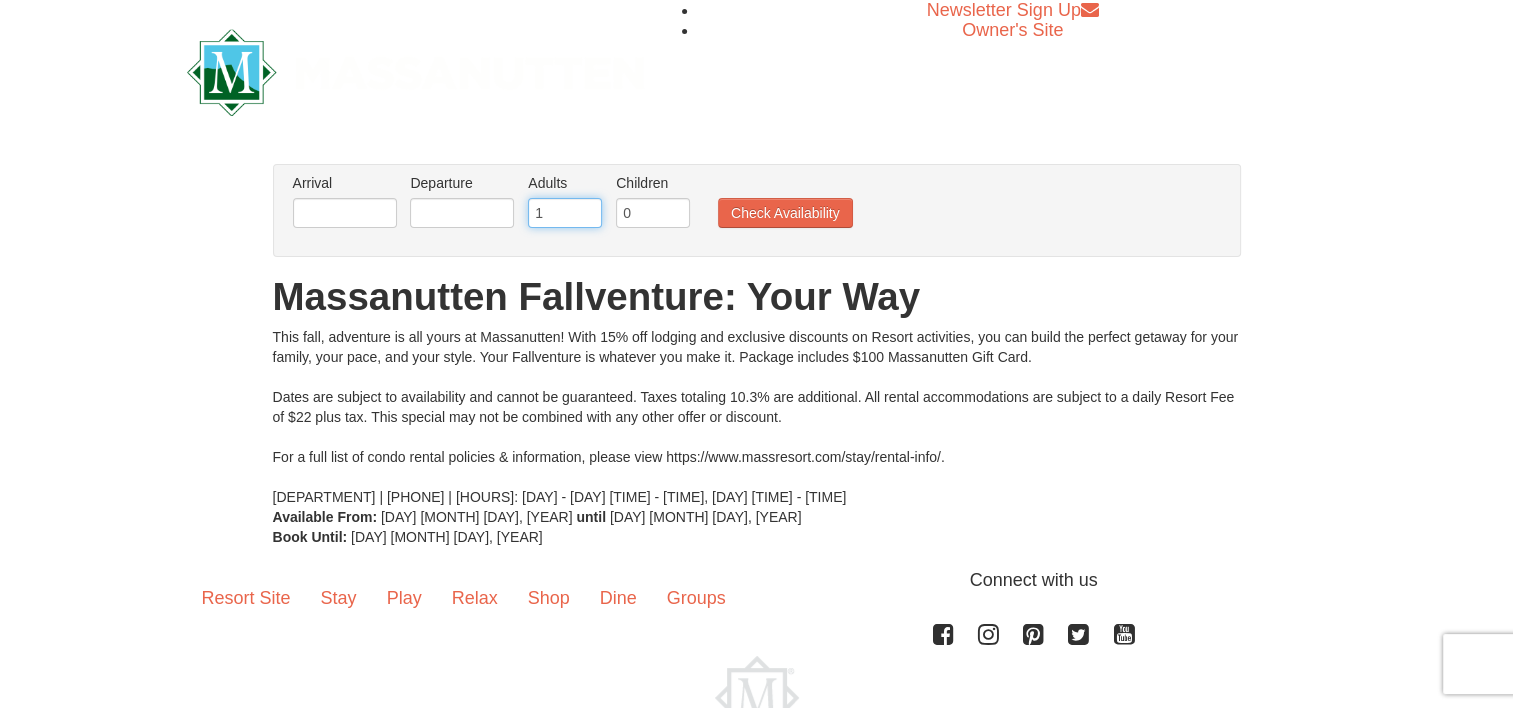 click on "1" at bounding box center (565, 213) 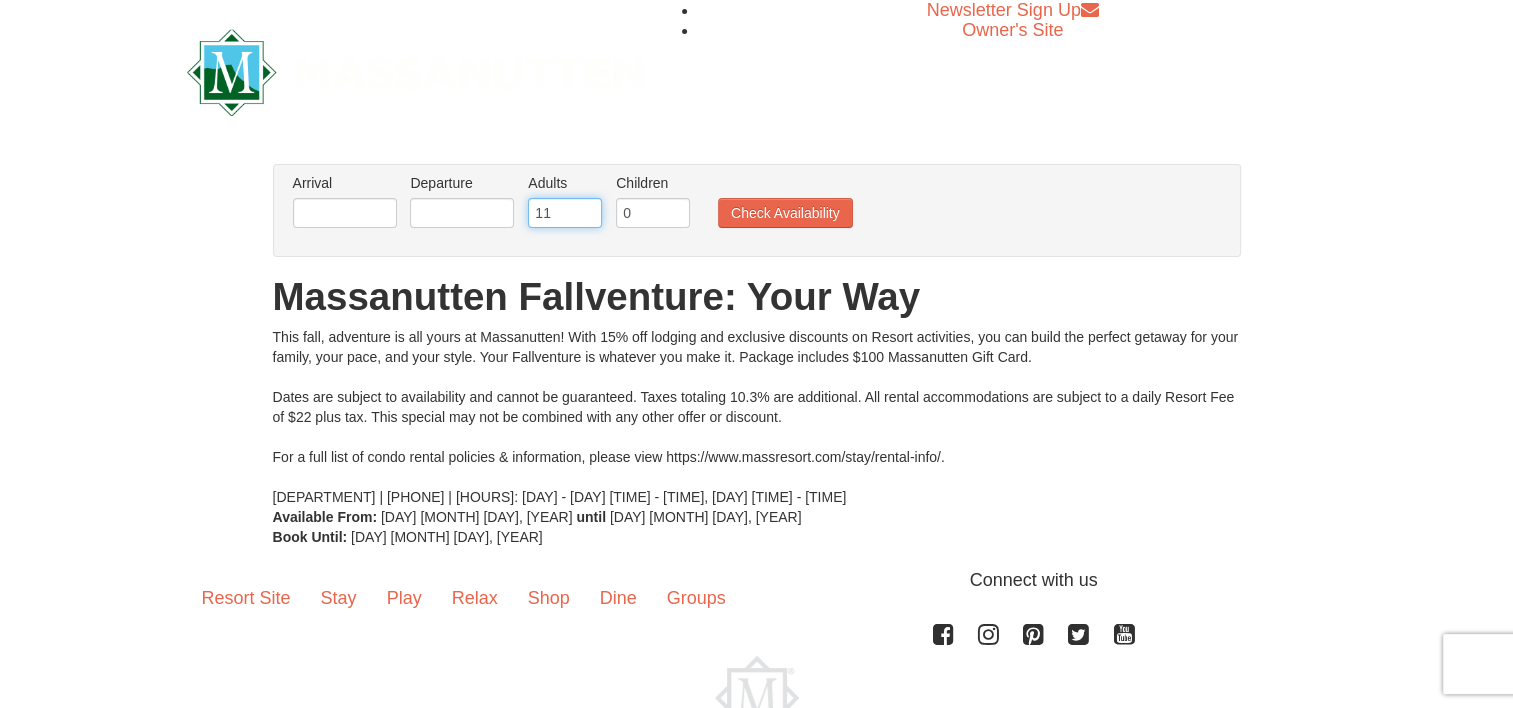 click on "11" at bounding box center (565, 213) 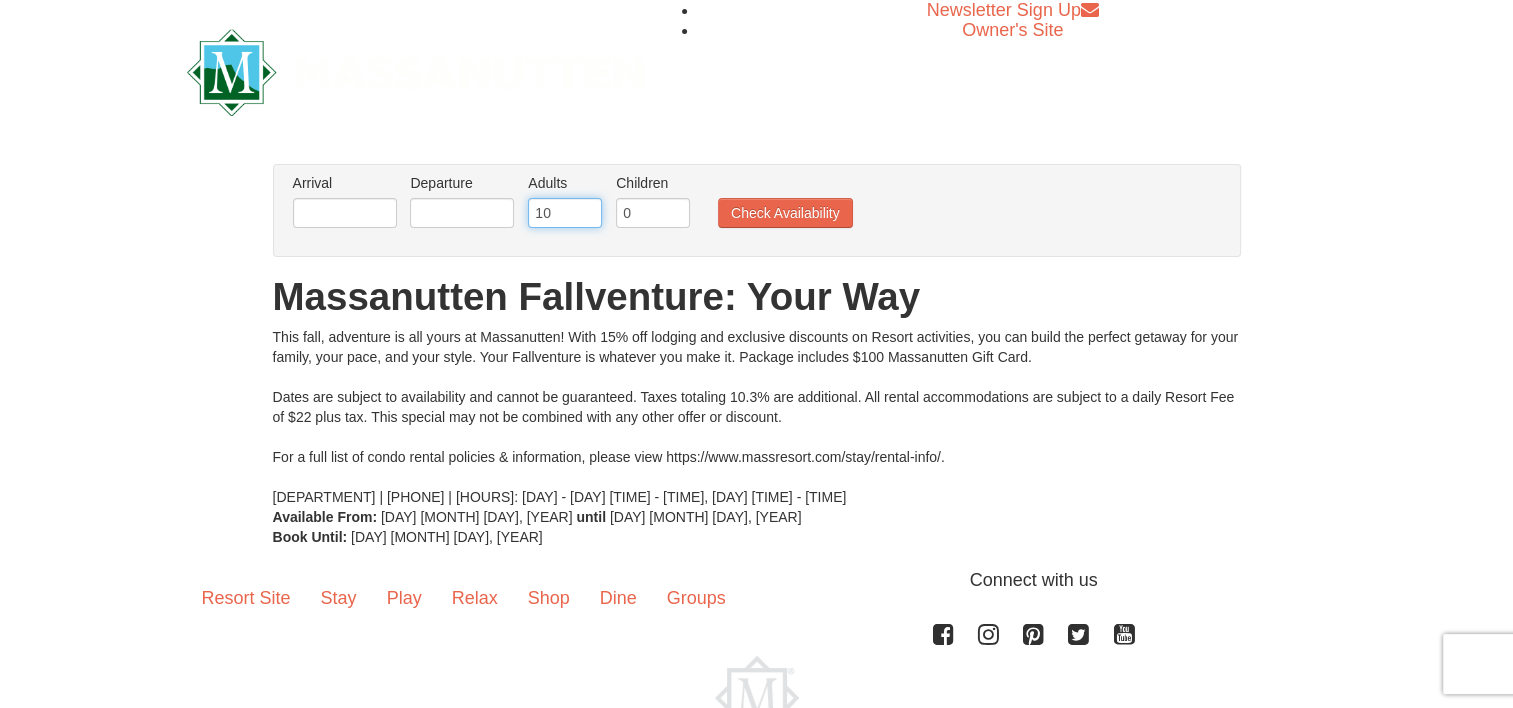 click on "10" at bounding box center [565, 213] 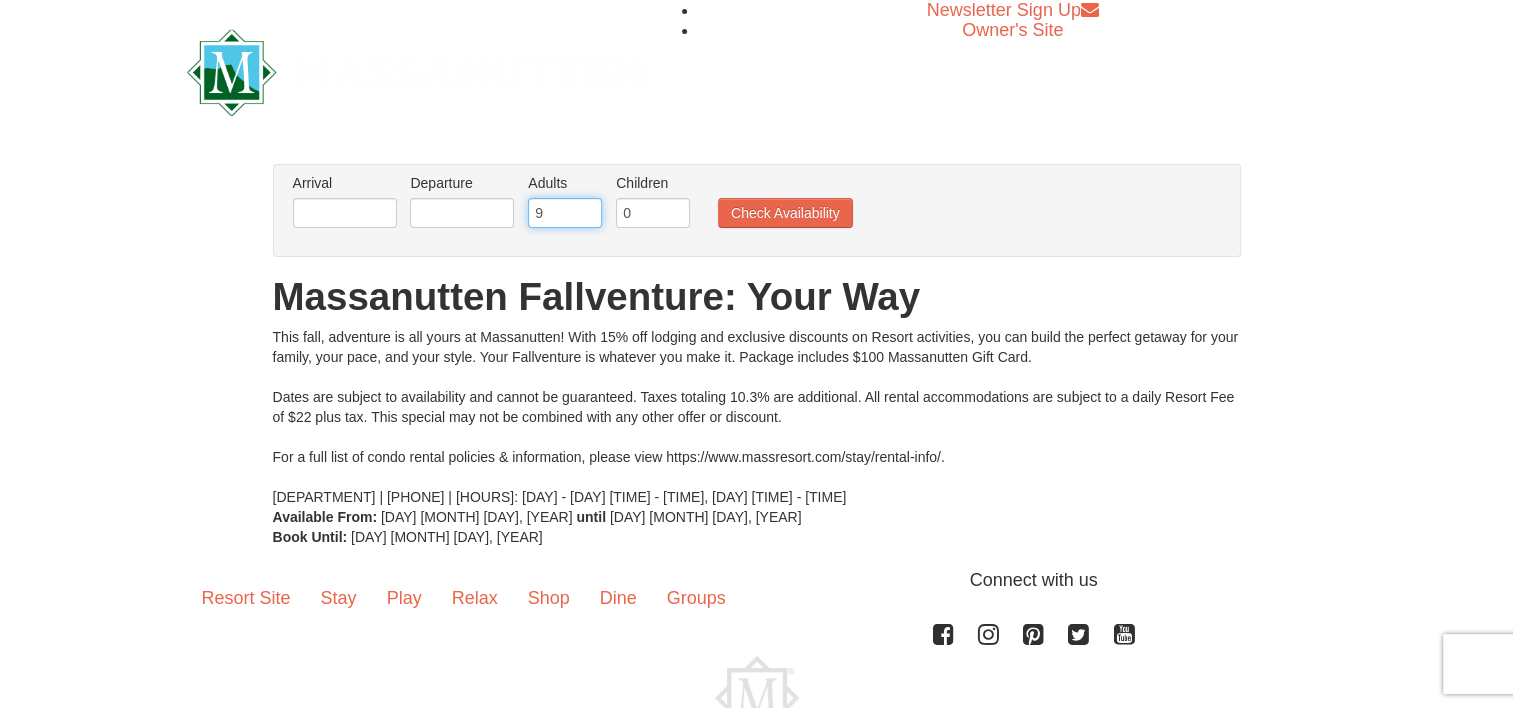 click on "9" at bounding box center [565, 213] 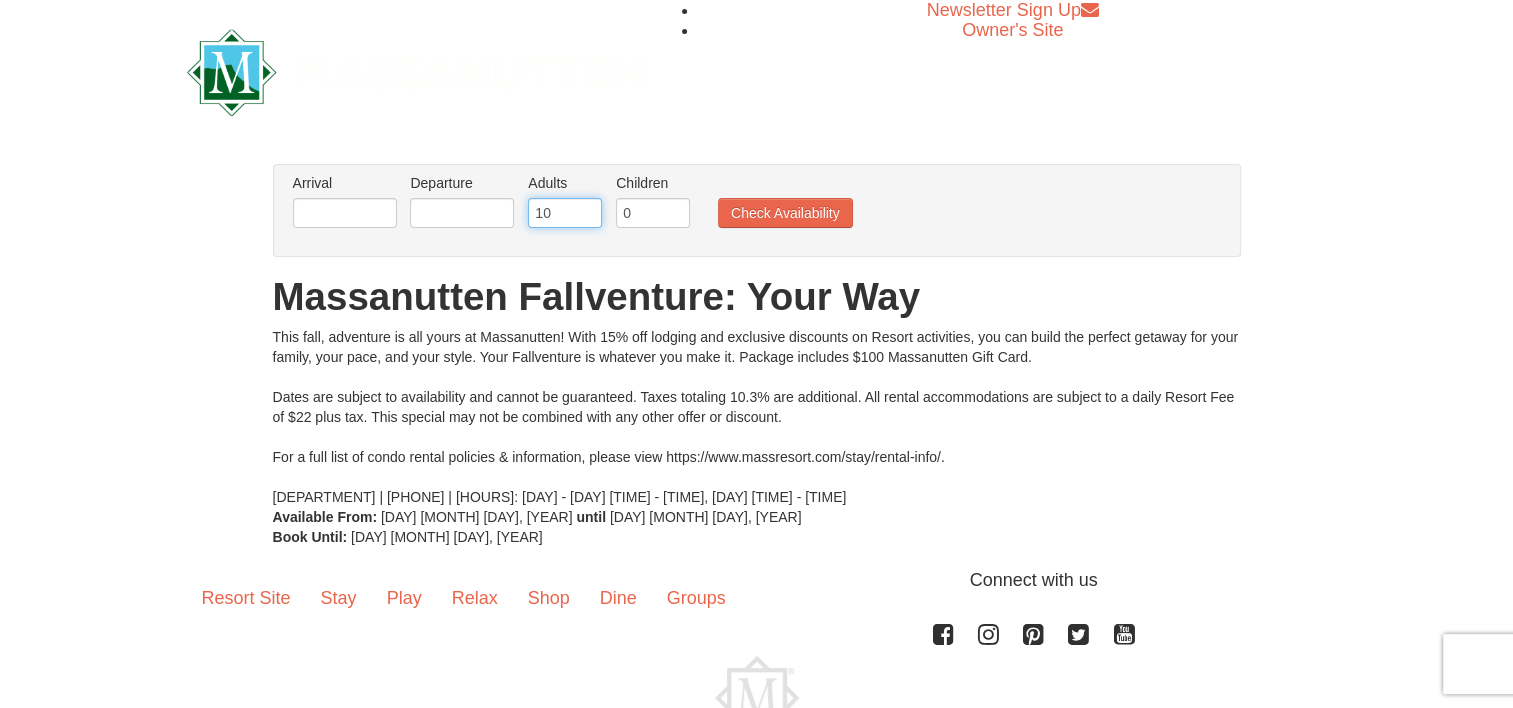 click on "10" at bounding box center [565, 213] 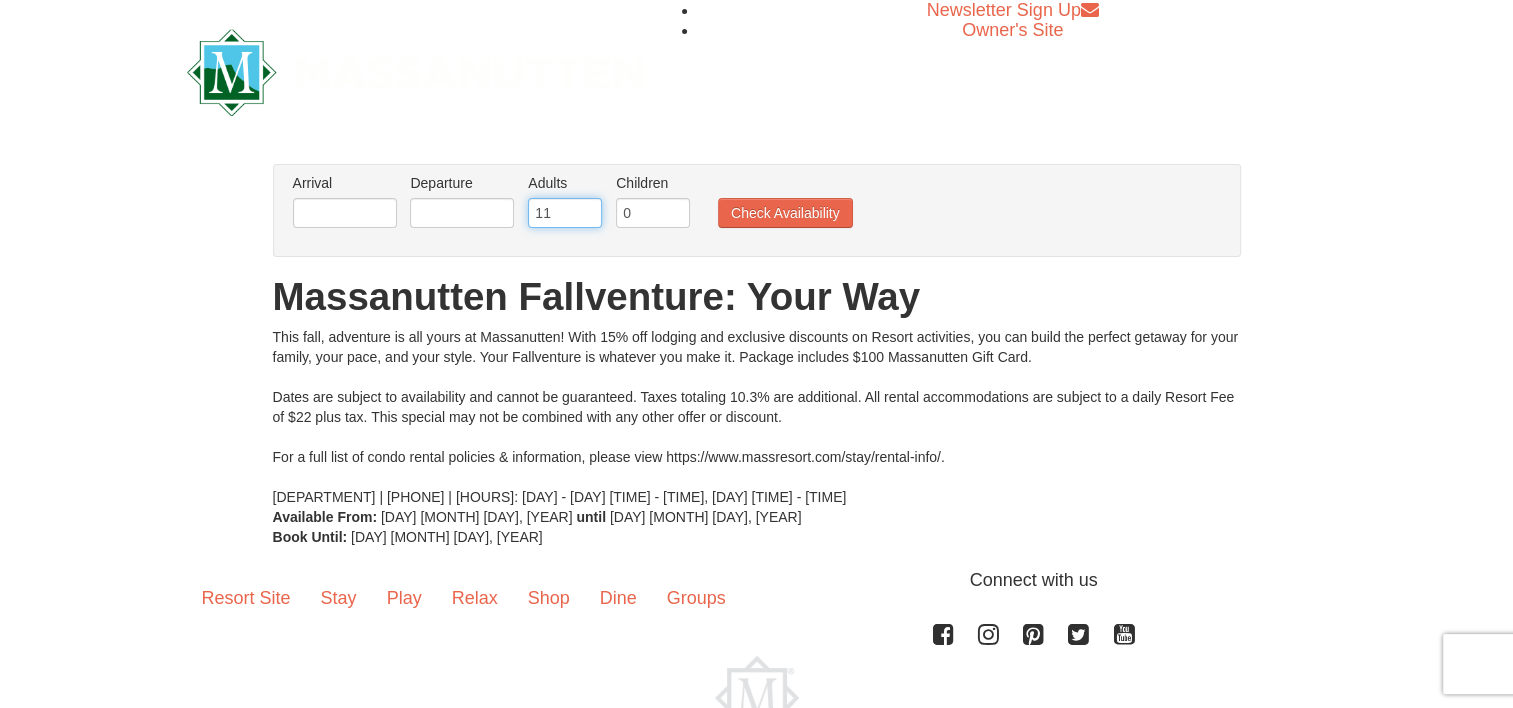 click on "11" at bounding box center (565, 213) 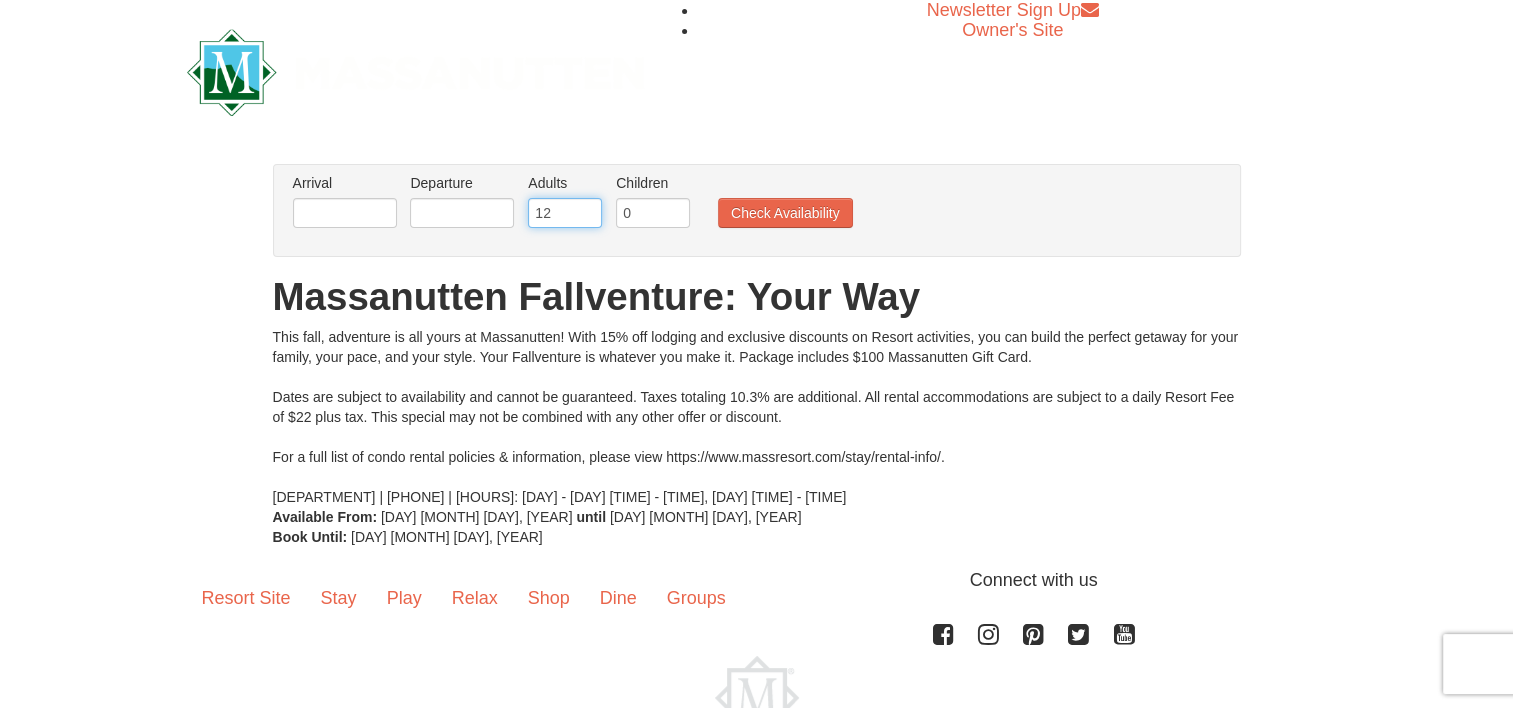 click on "12" at bounding box center (565, 213) 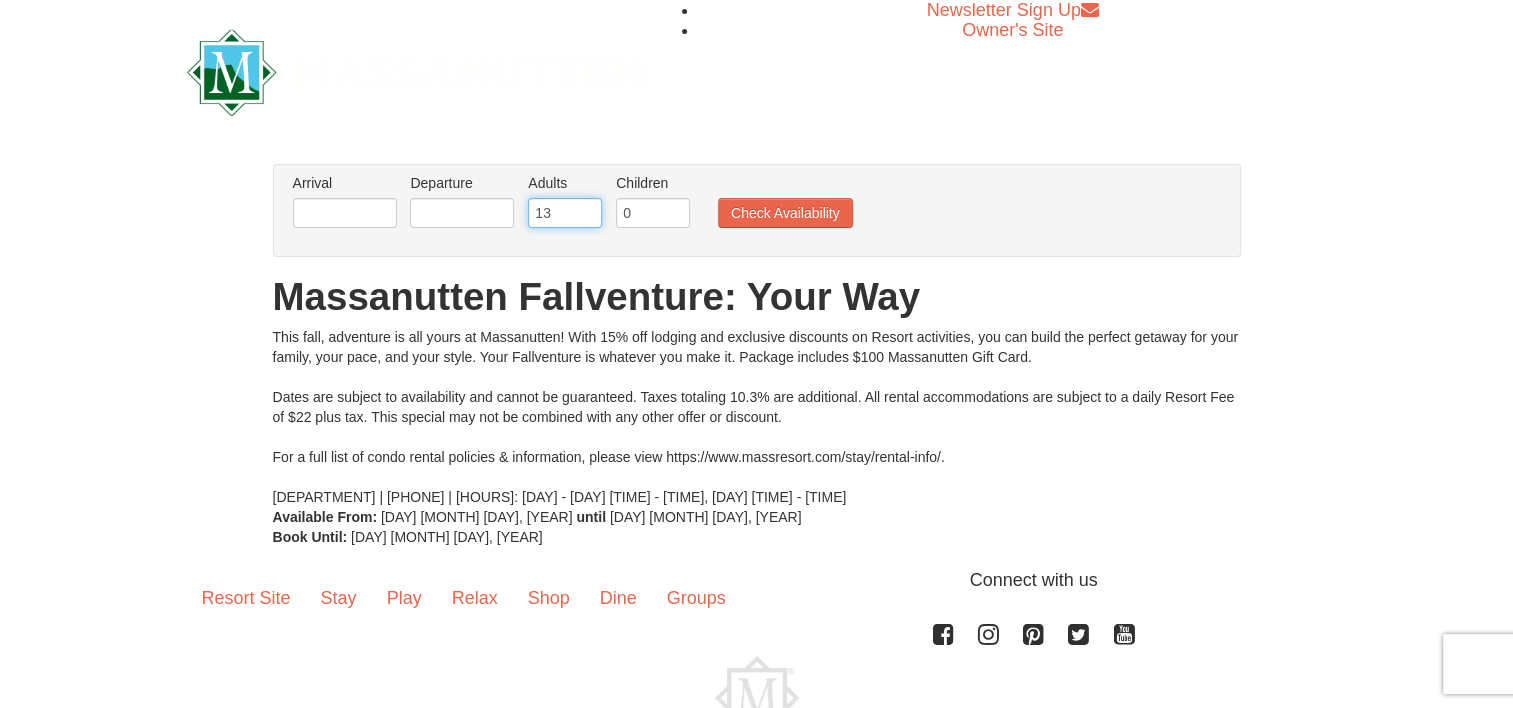 click on "13" at bounding box center (565, 213) 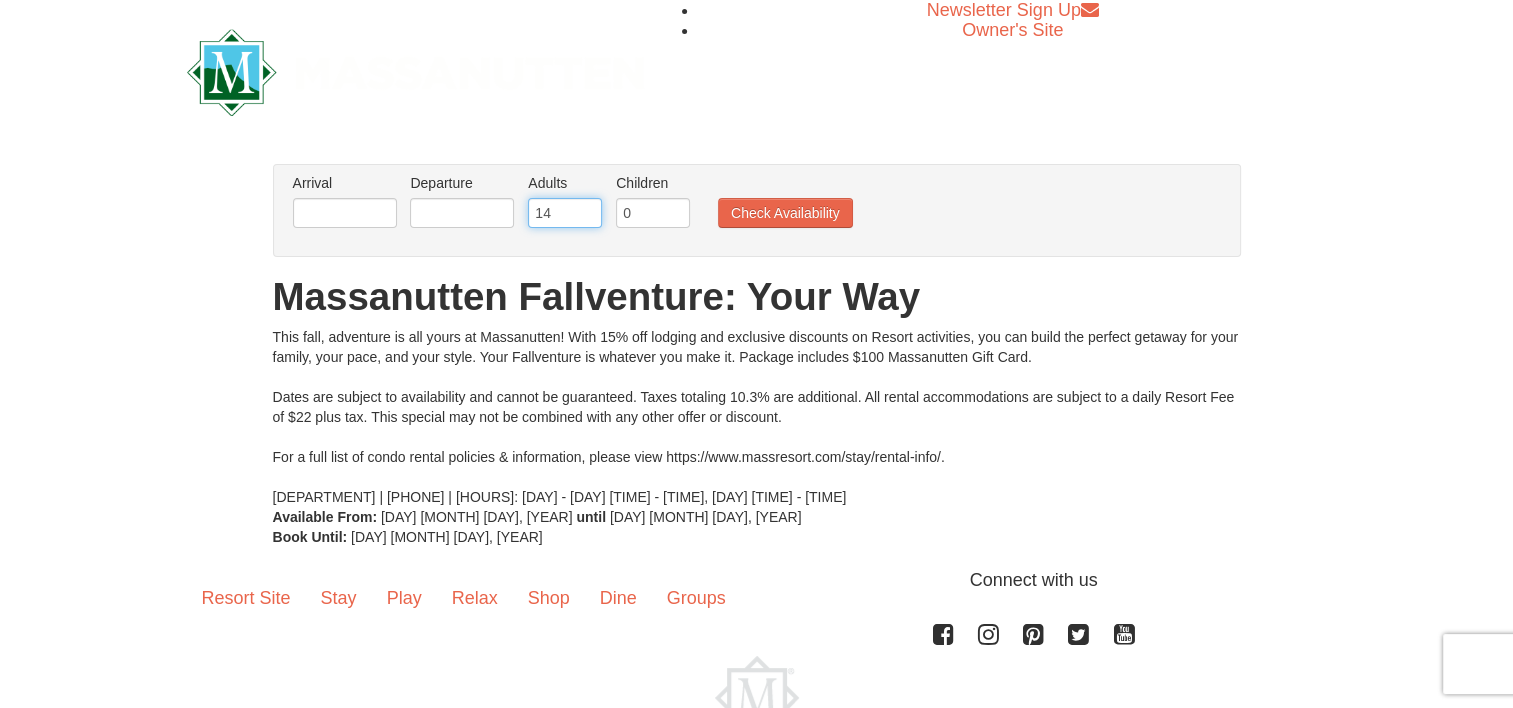 click on "14" at bounding box center [565, 213] 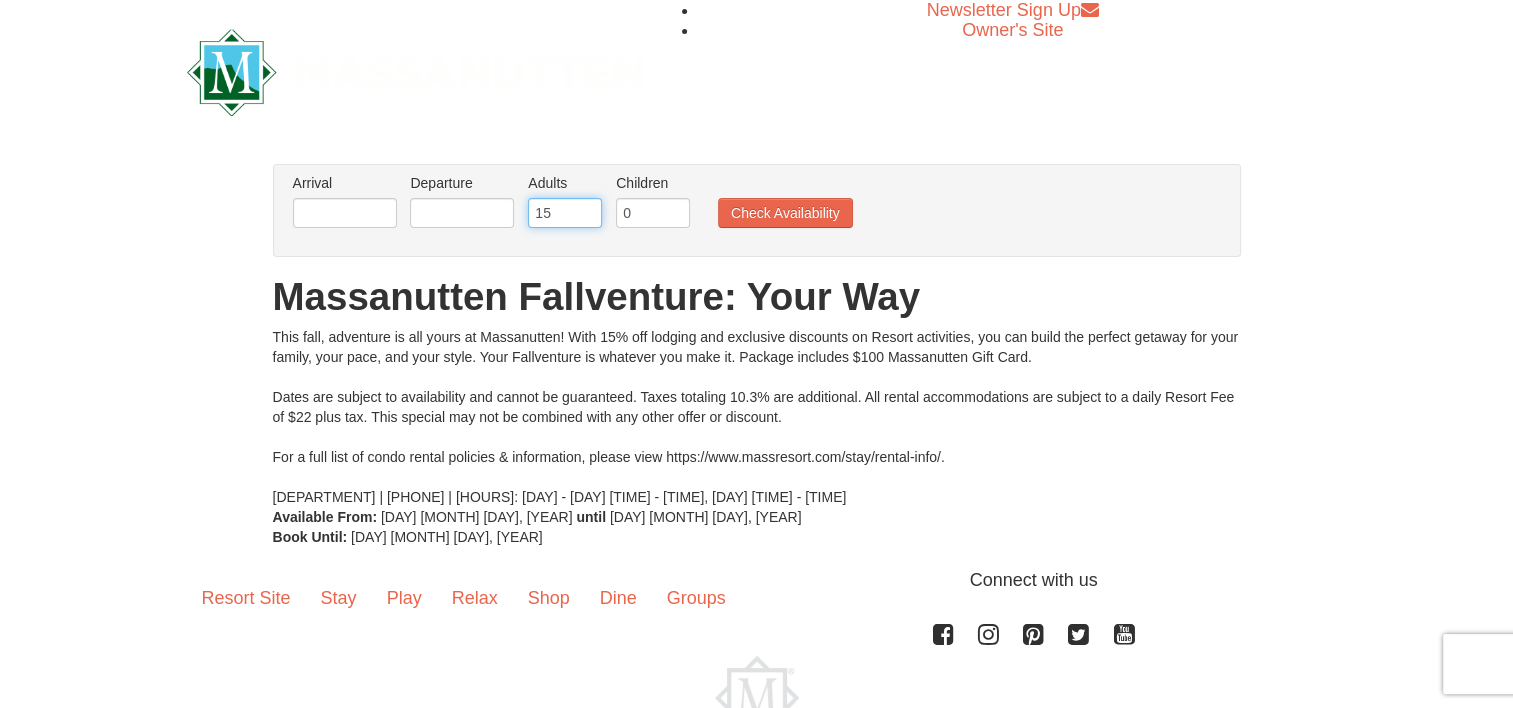 click on "15" at bounding box center (565, 213) 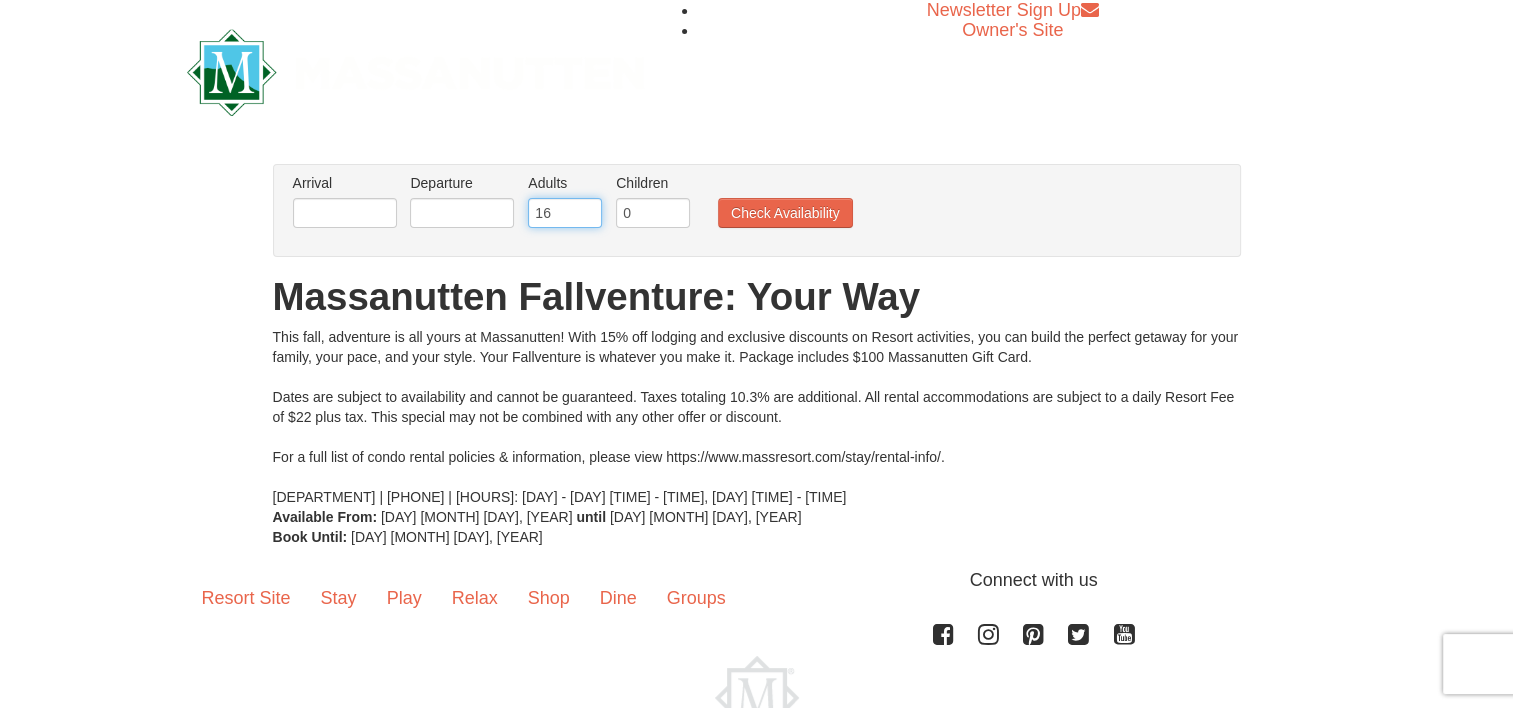 click on "16" at bounding box center [565, 213] 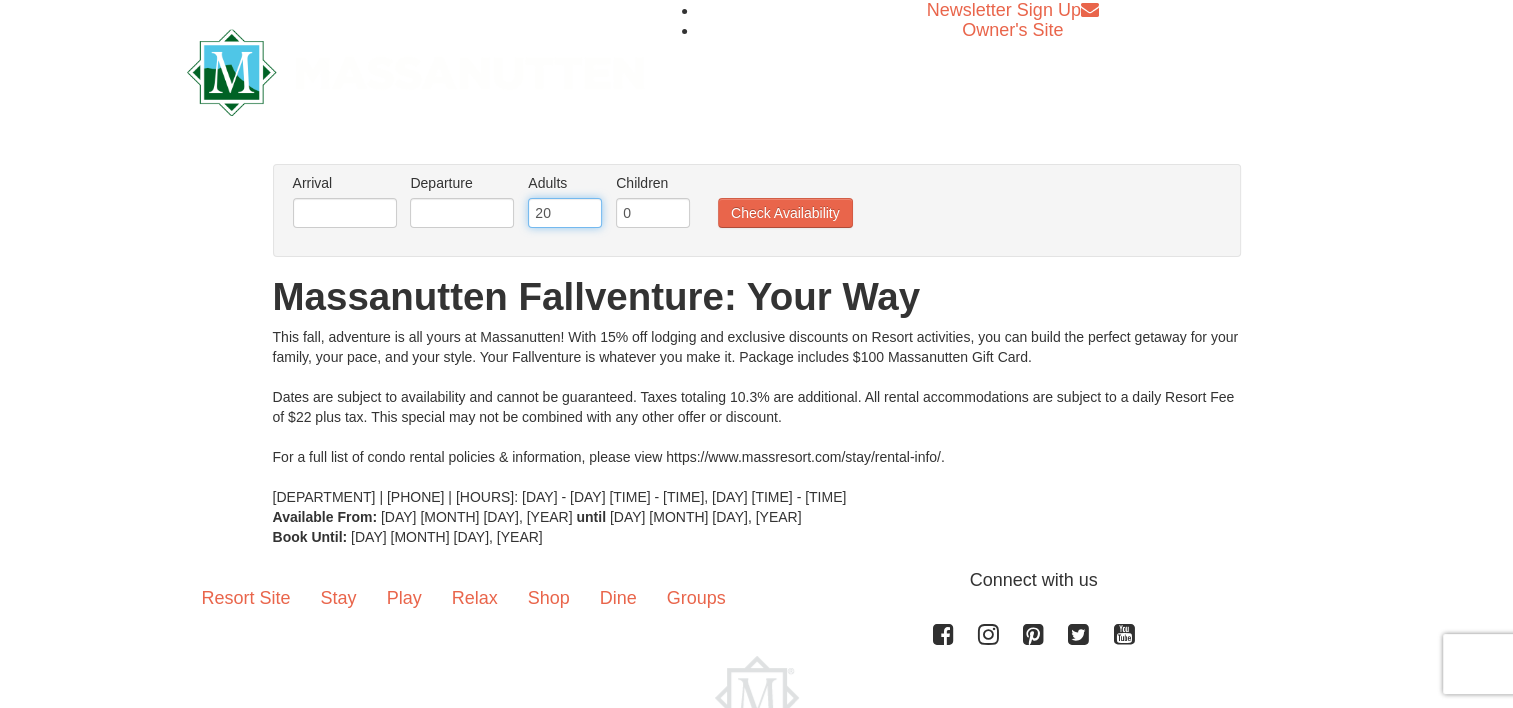 click on "20" at bounding box center [565, 213] 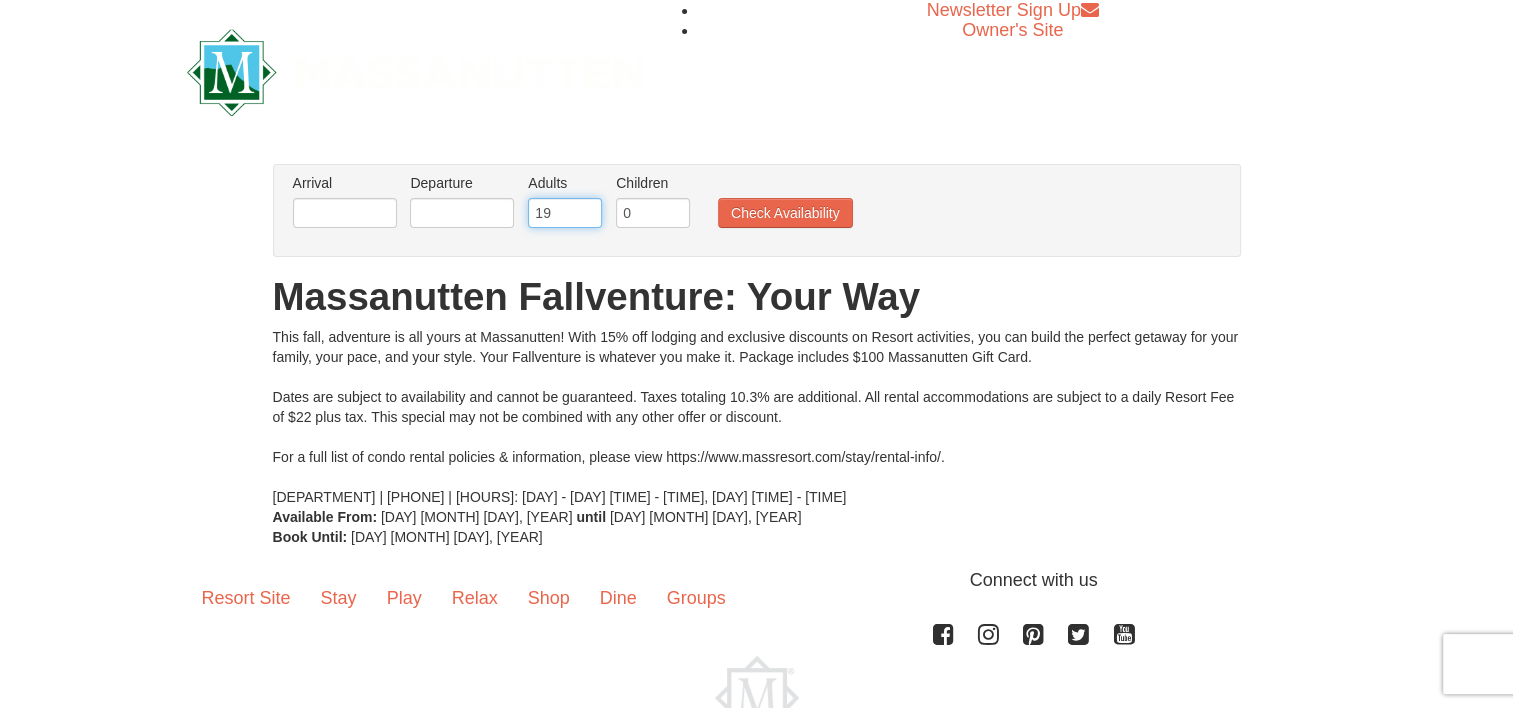 click on "19" at bounding box center (565, 213) 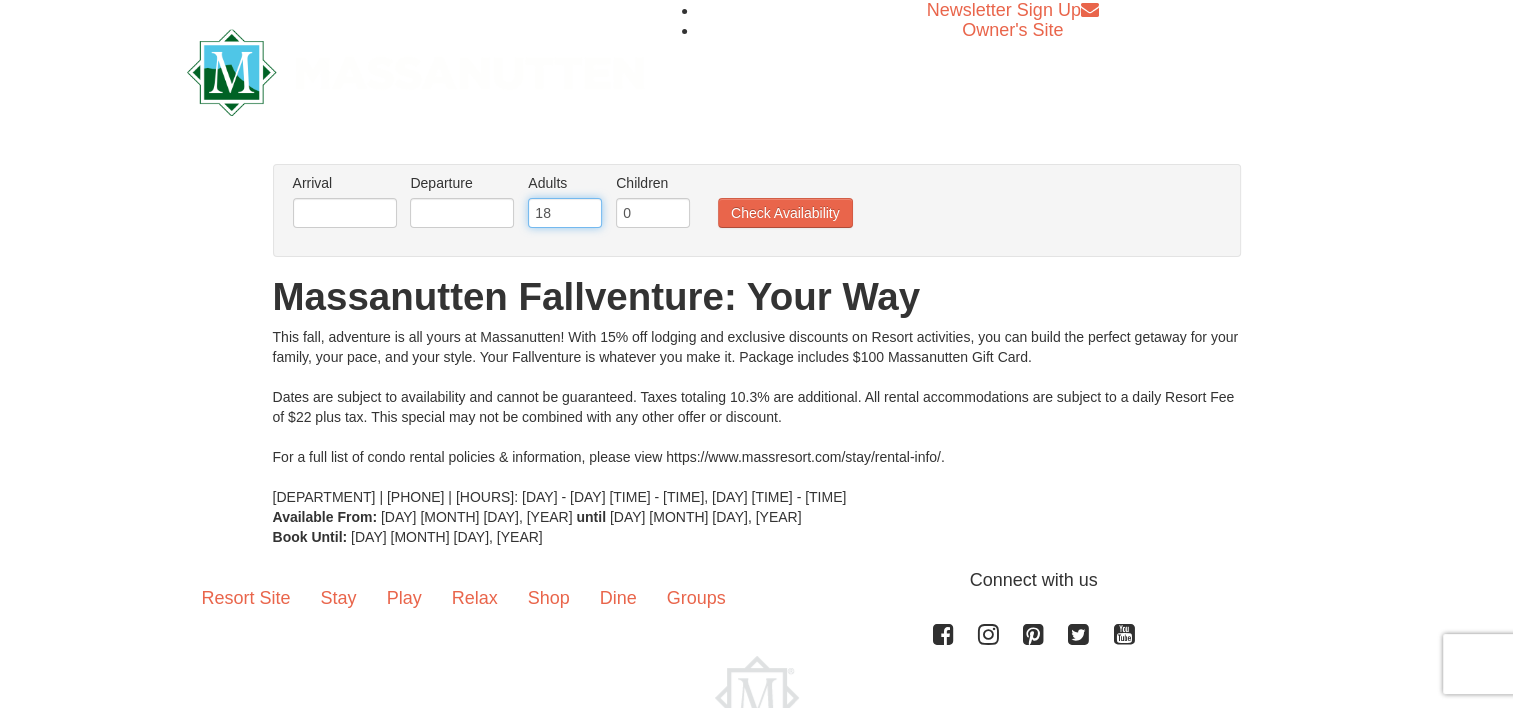 click on "18" at bounding box center [565, 213] 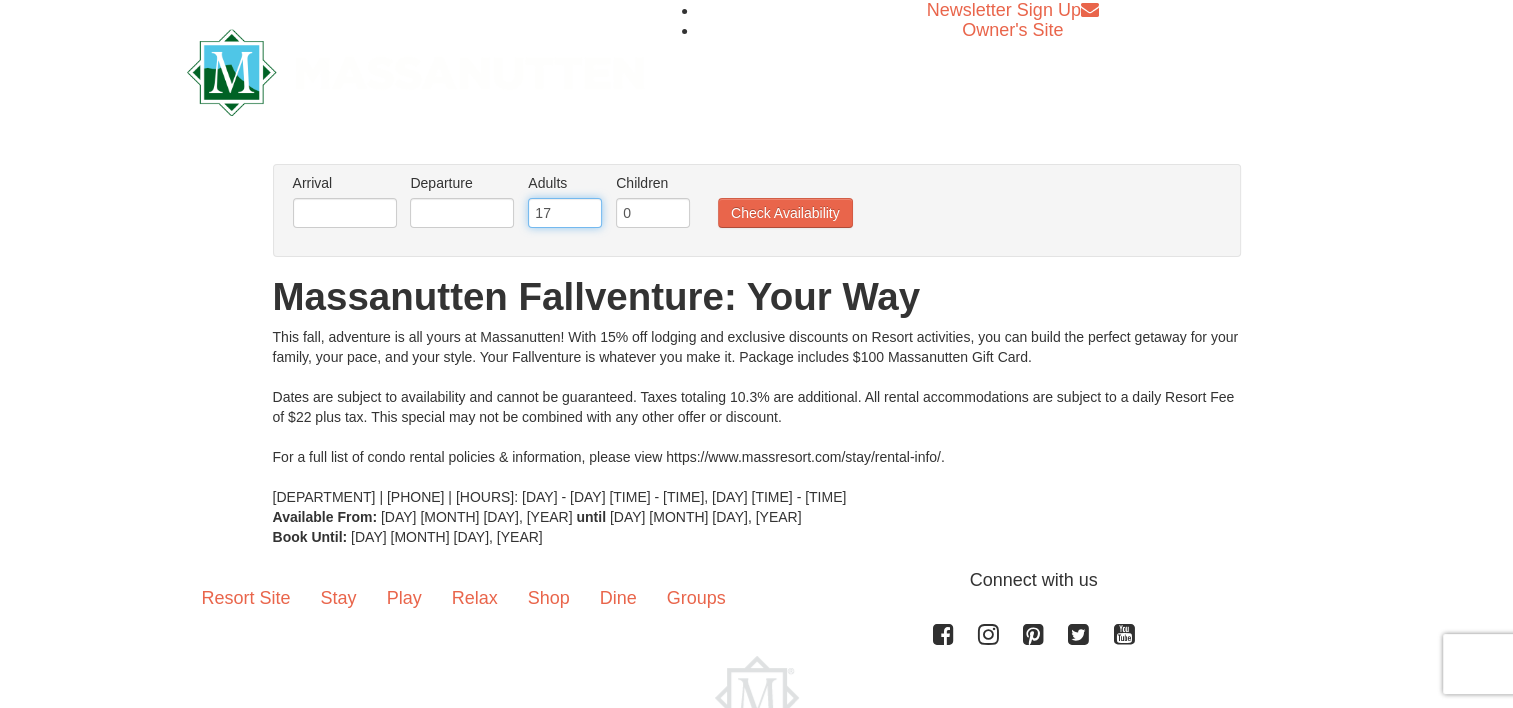 click on "17" at bounding box center (565, 213) 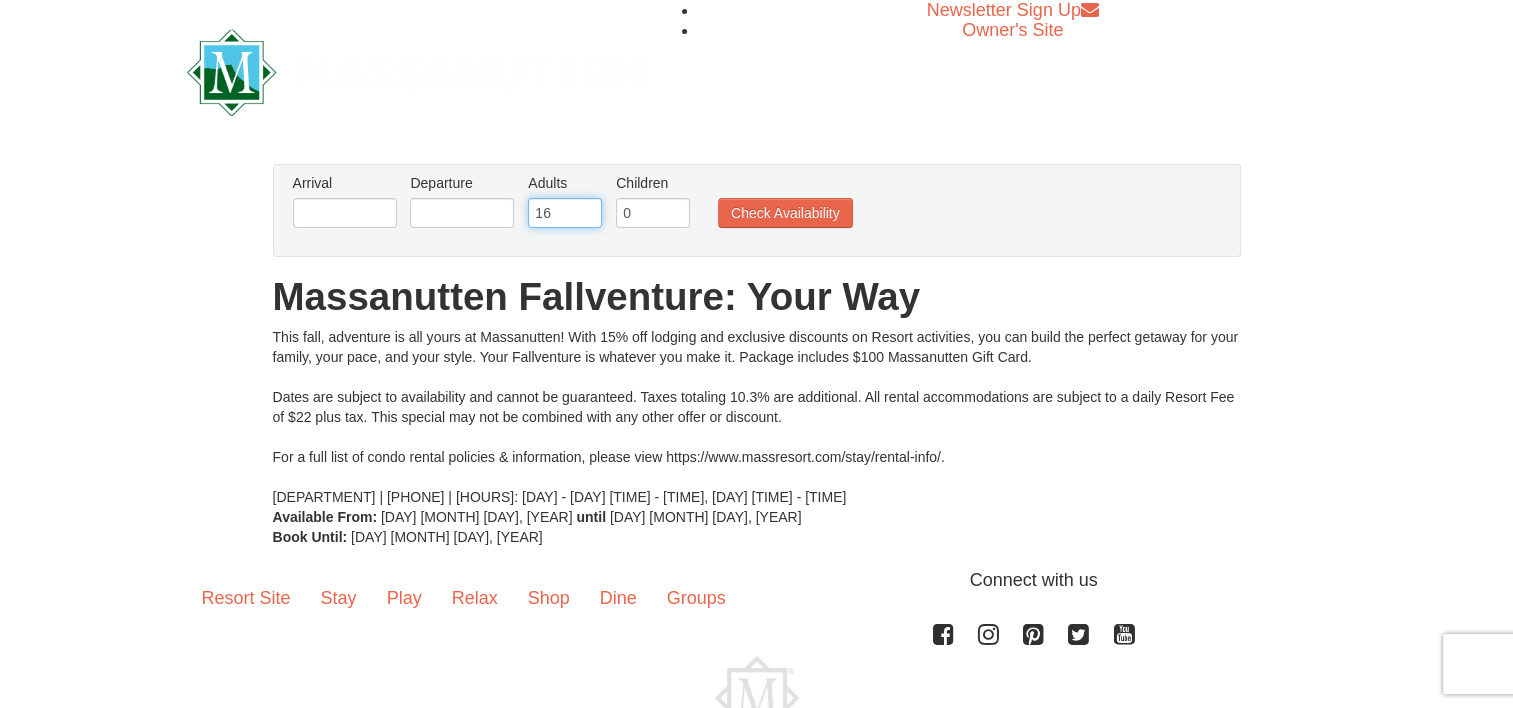 click on "16" at bounding box center (565, 213) 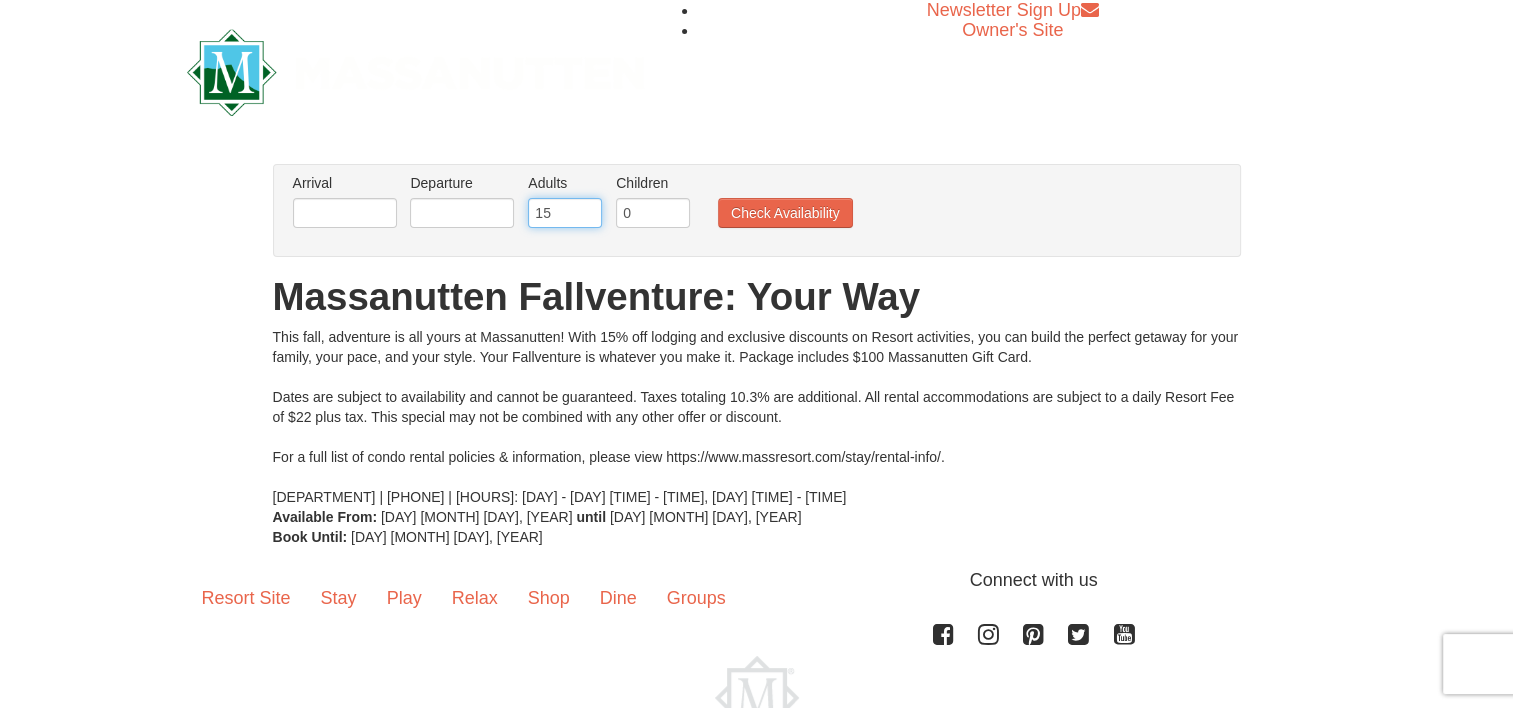 click on "15" at bounding box center [565, 213] 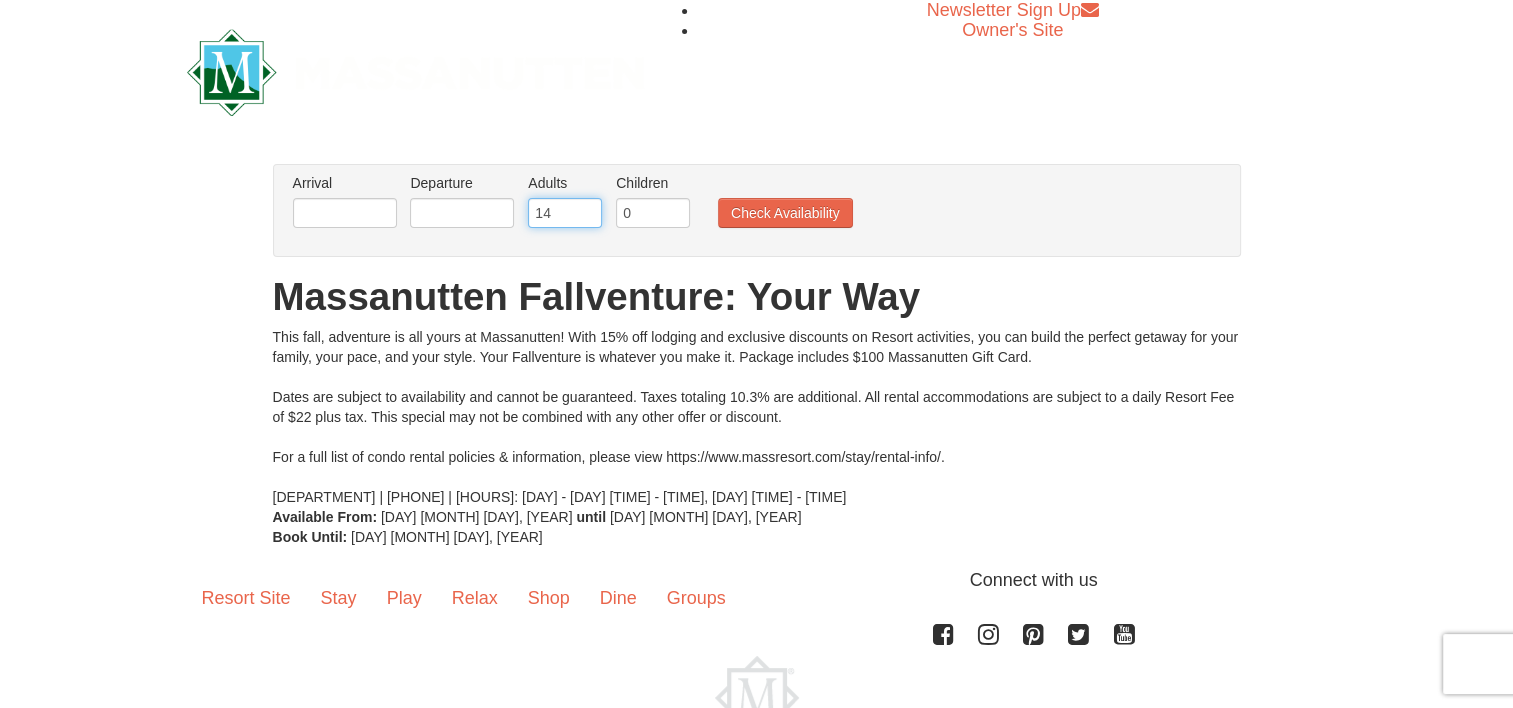click on "14" at bounding box center [565, 213] 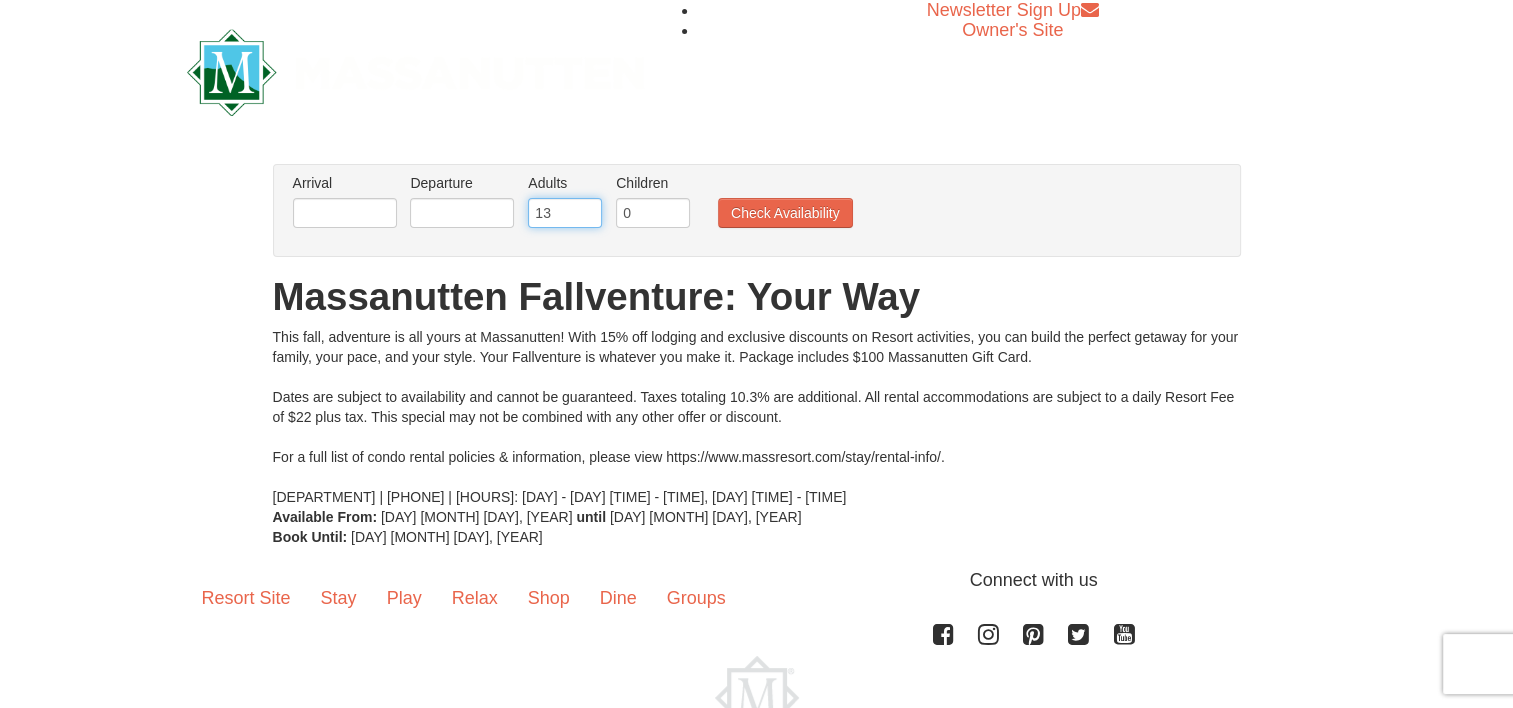 click on "13" at bounding box center [565, 213] 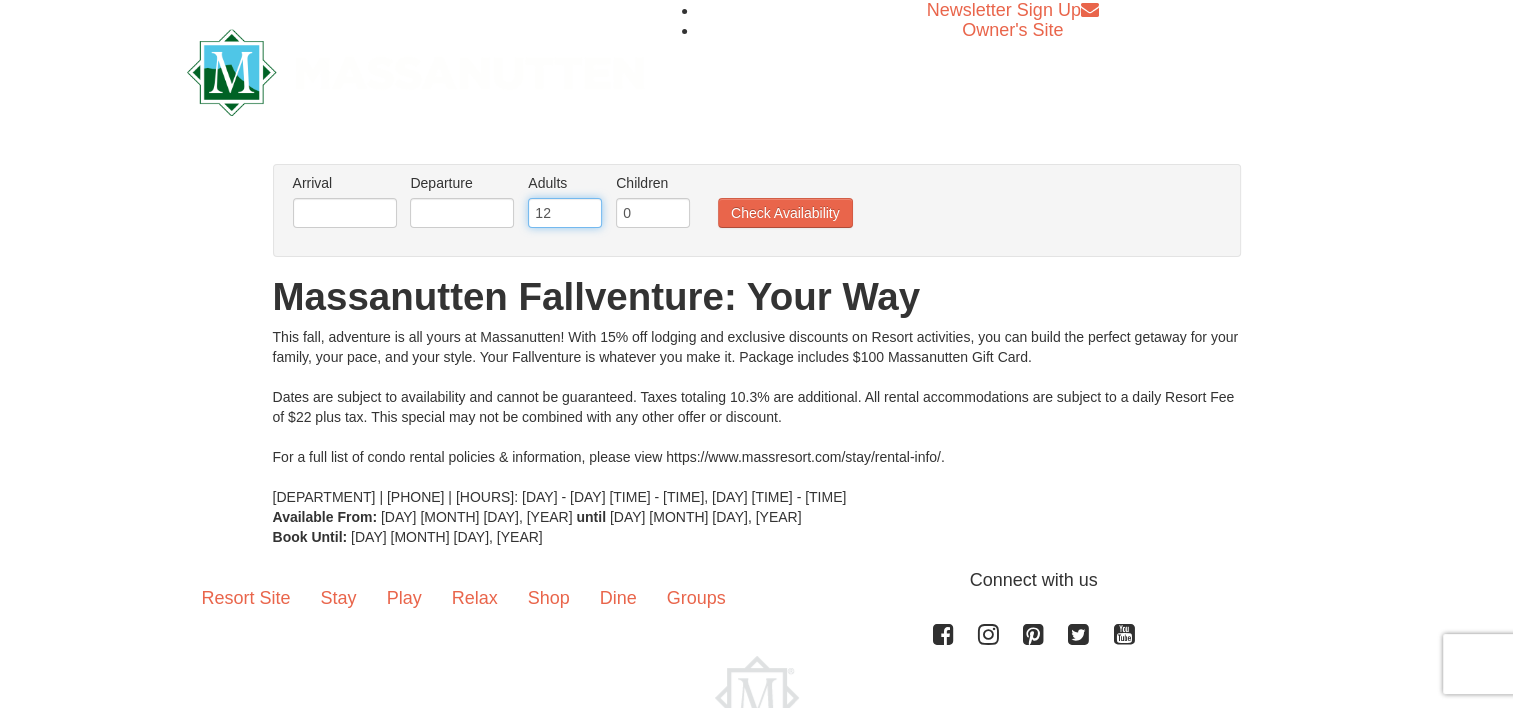click on "12" at bounding box center (565, 213) 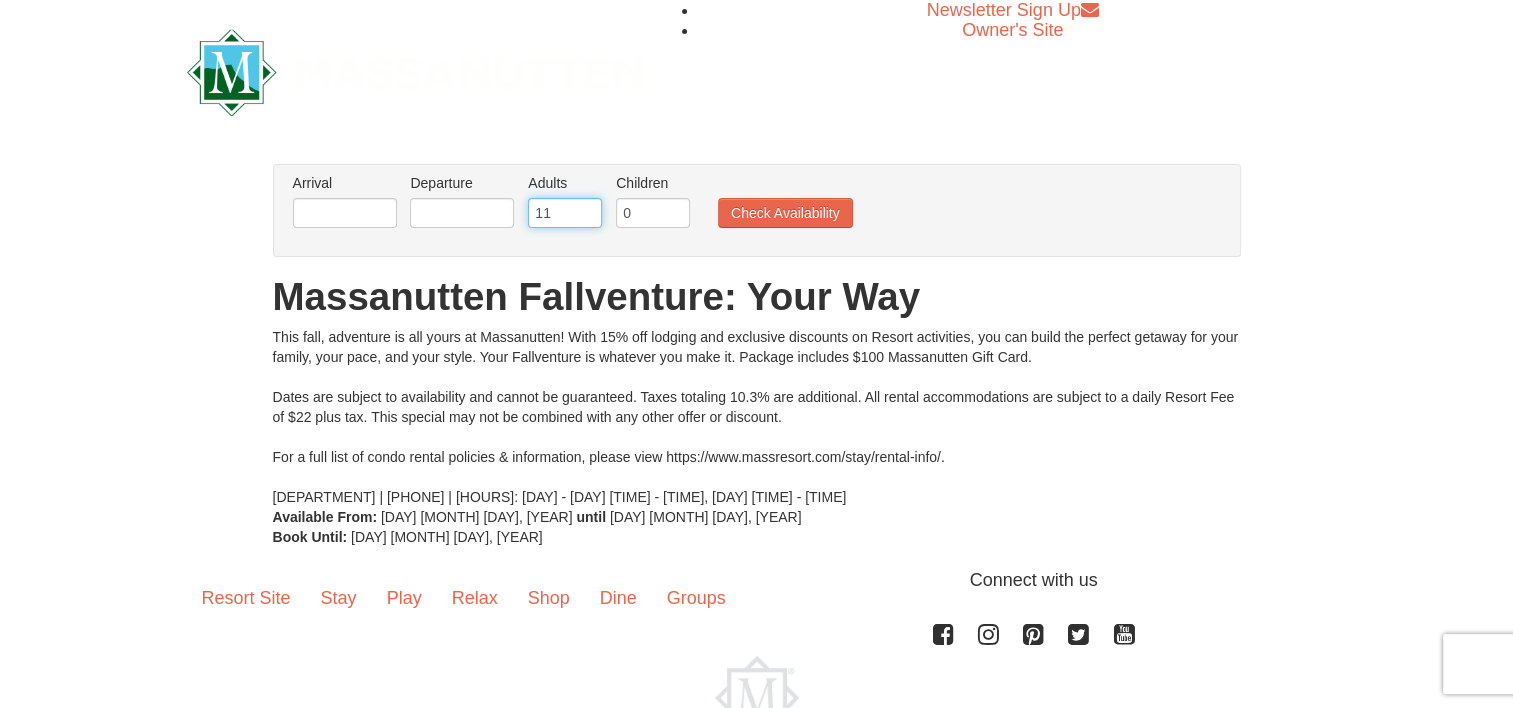 click on "11" at bounding box center (565, 213) 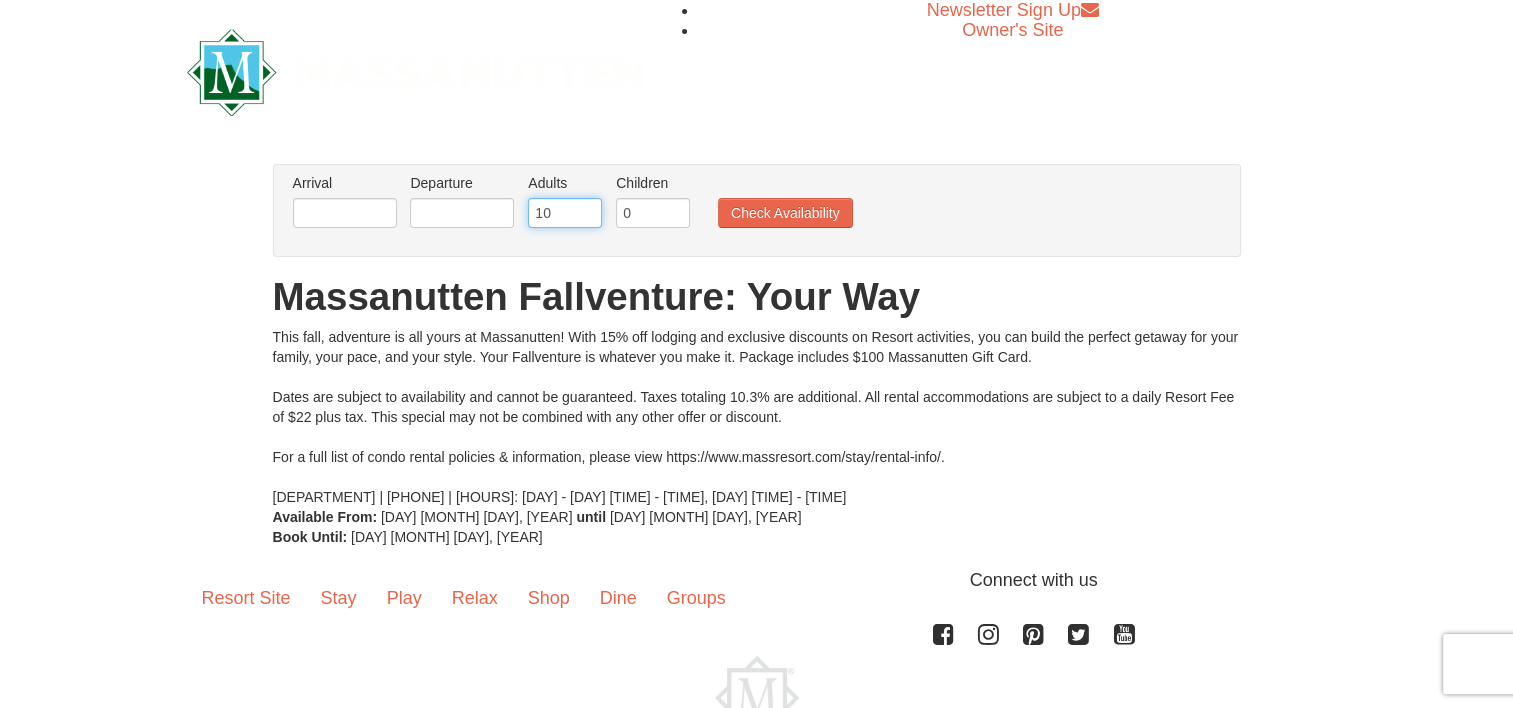click on "10" at bounding box center (565, 213) 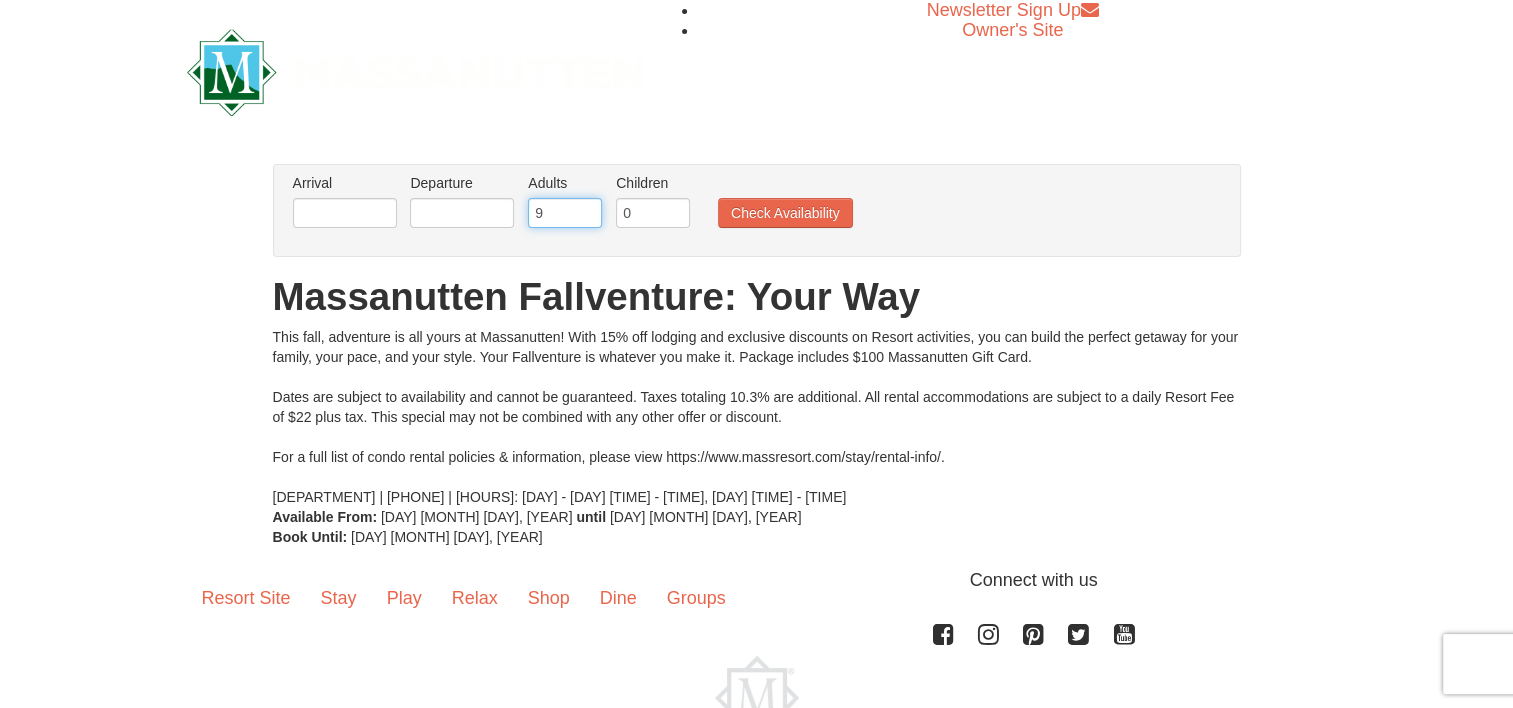 click on "9" at bounding box center [565, 213] 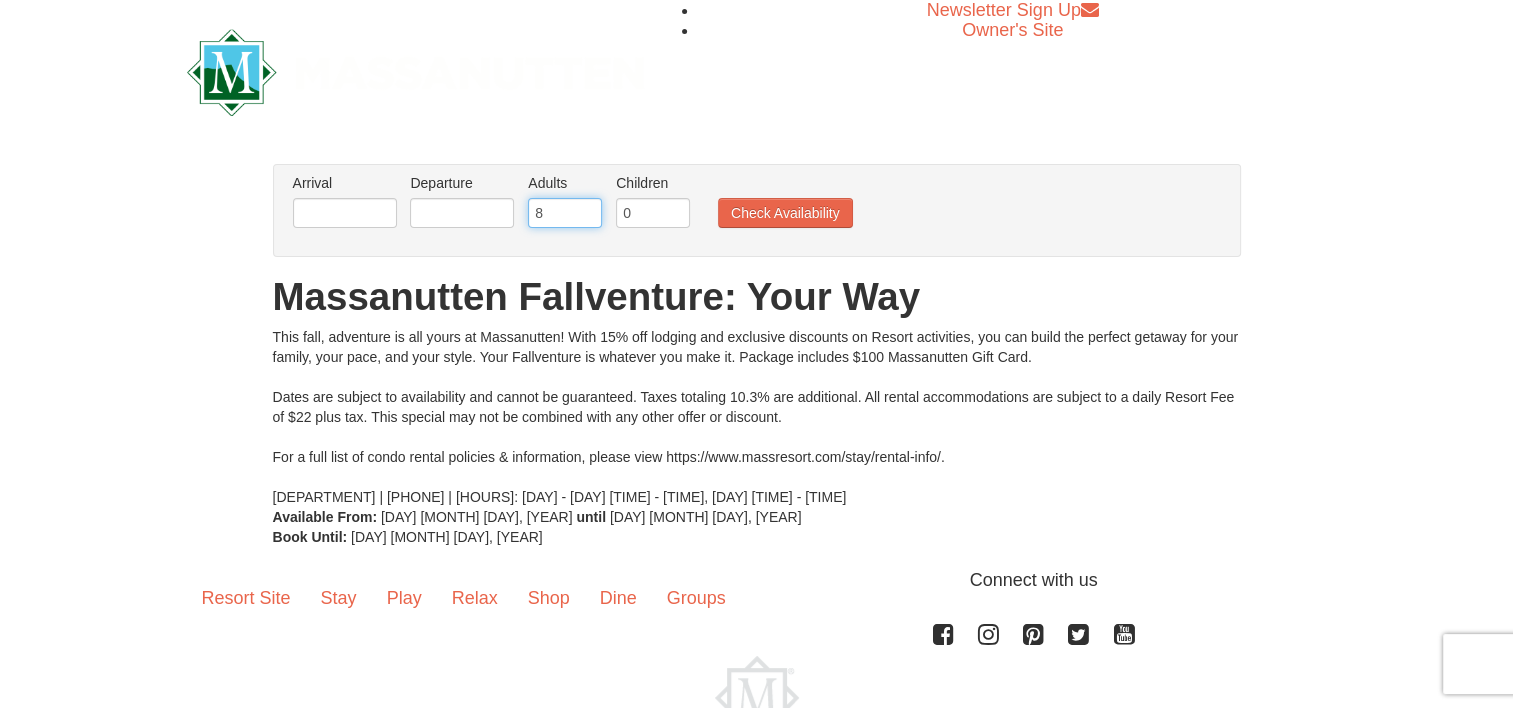 click on "8" at bounding box center (565, 213) 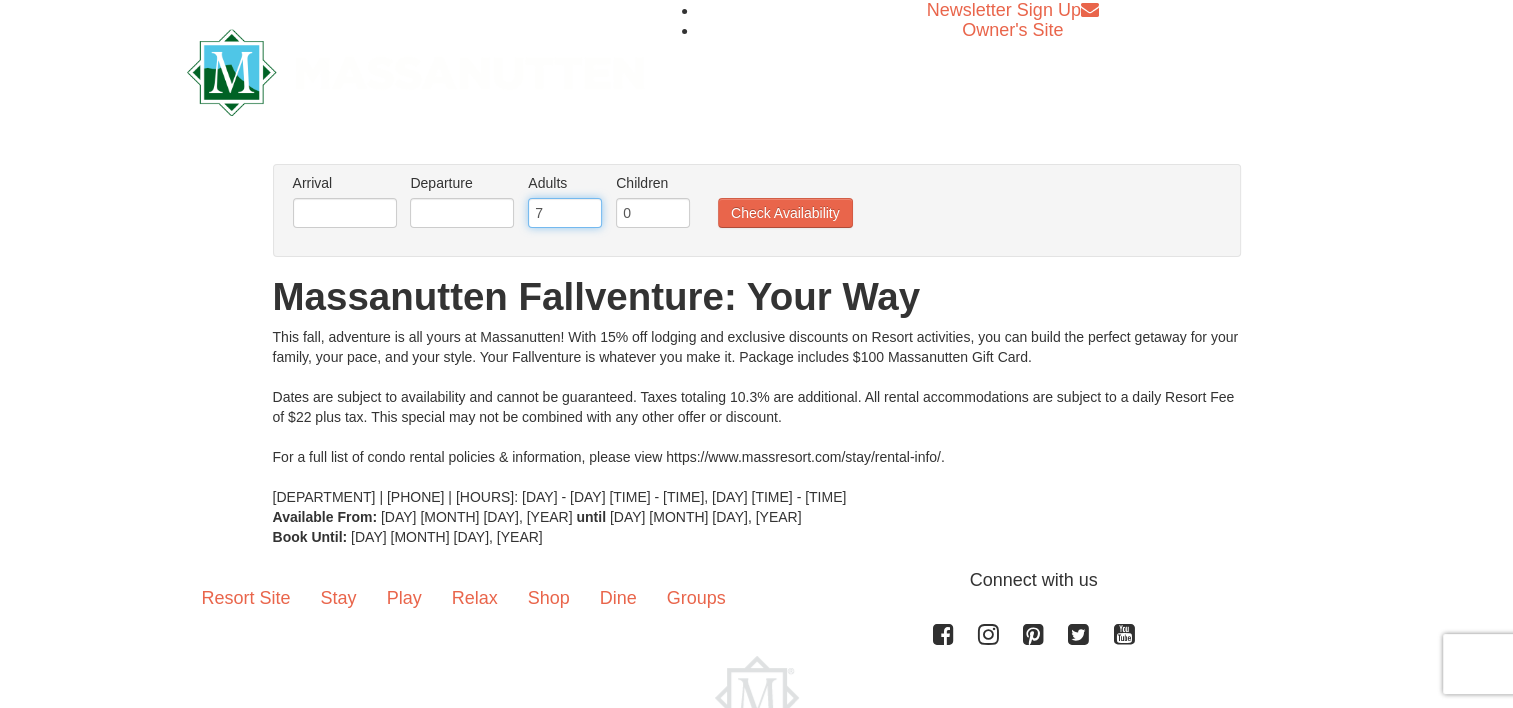 click on "7" at bounding box center (565, 213) 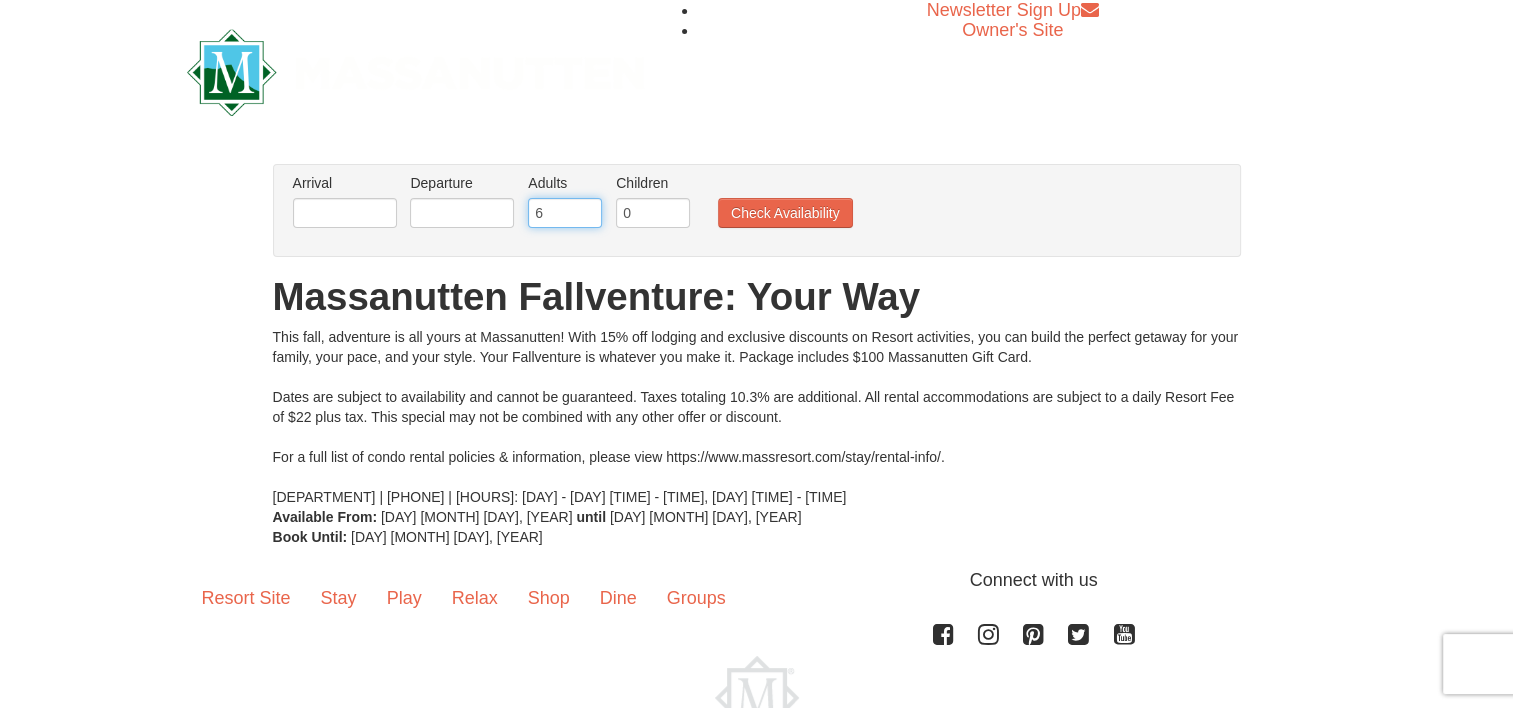 click on "6" at bounding box center [565, 213] 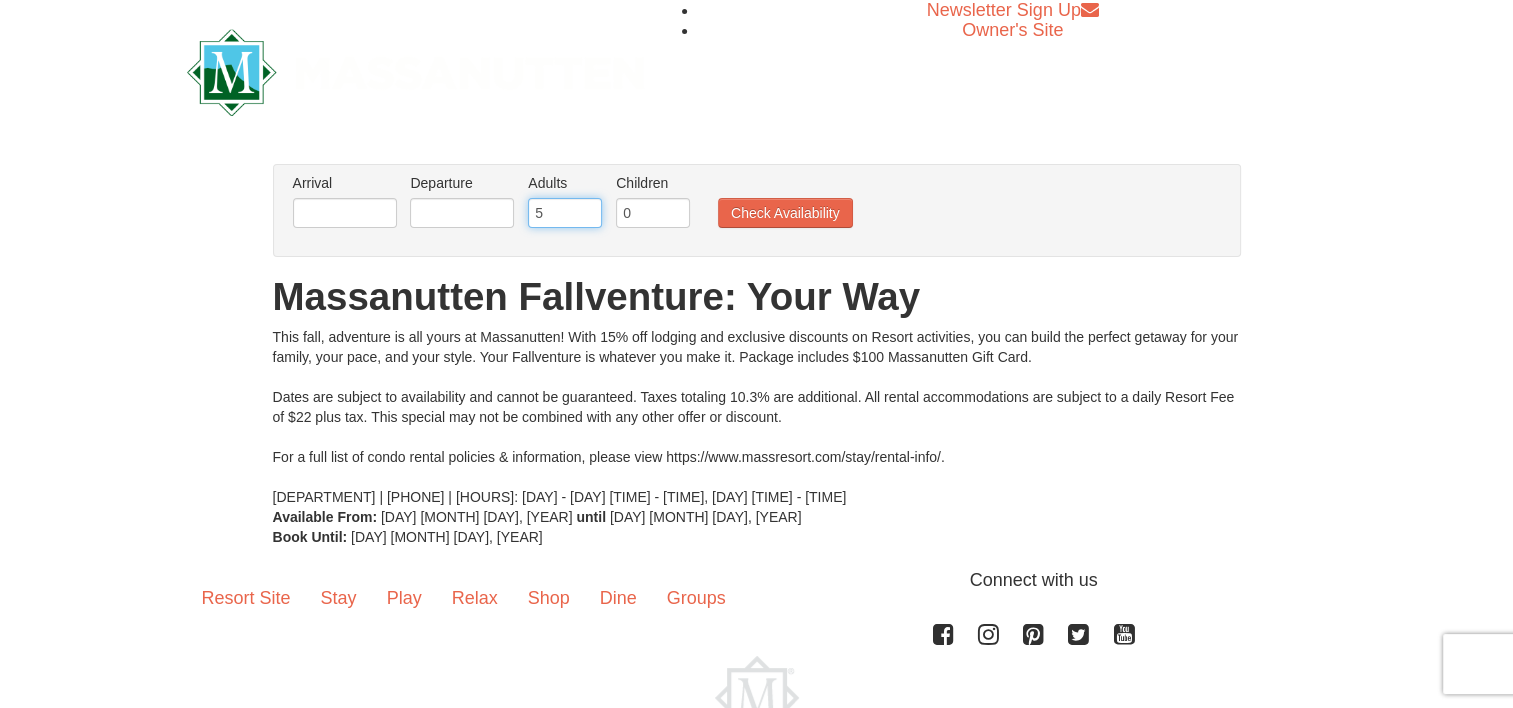 click on "5" at bounding box center [565, 213] 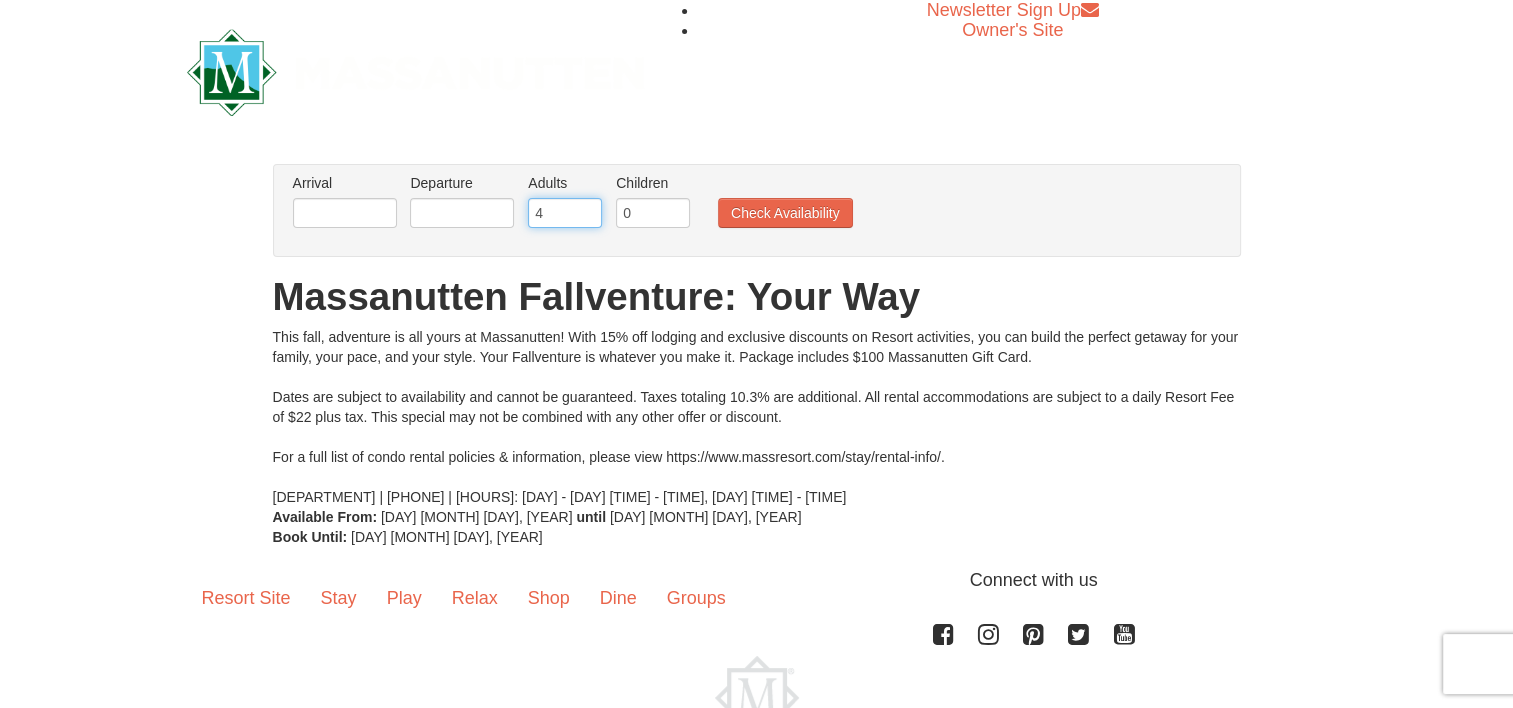 type on "4" 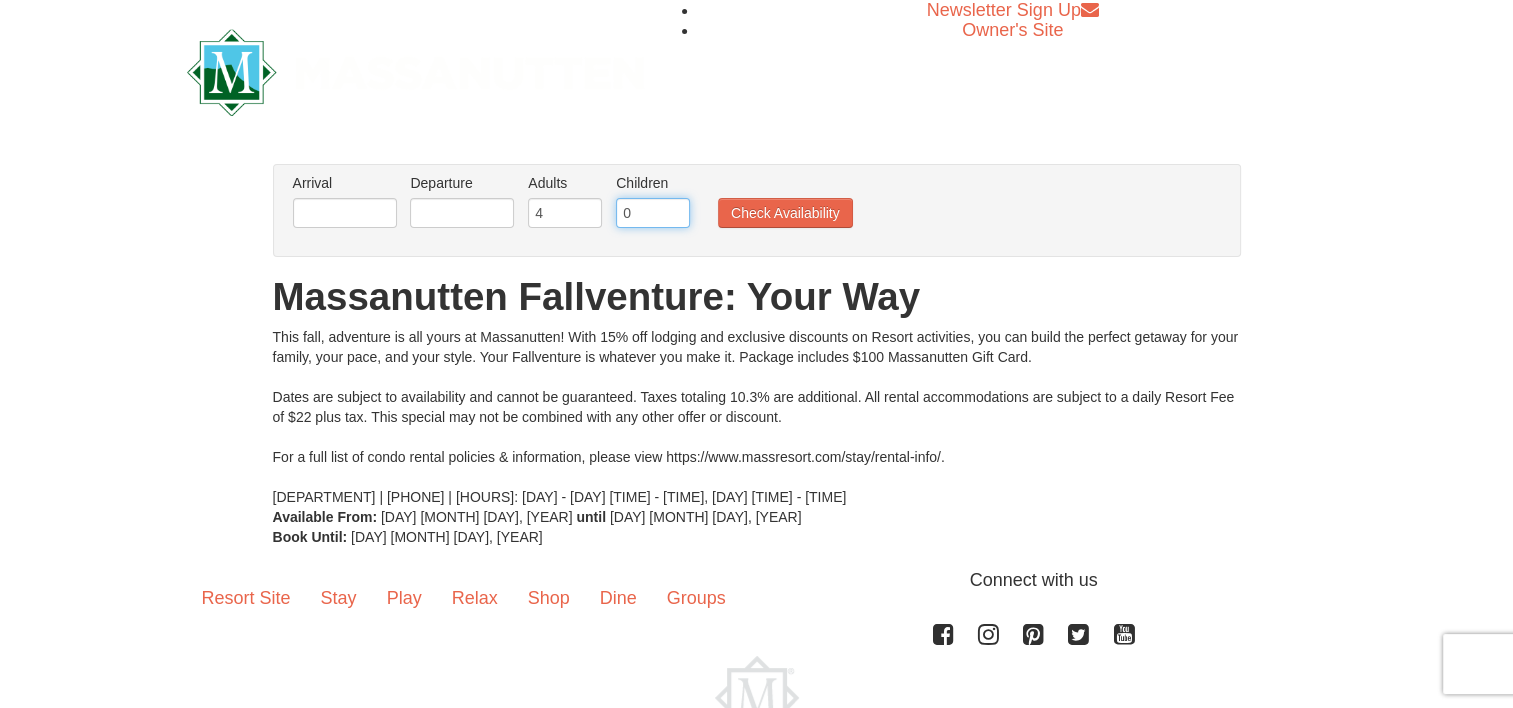click on "0" at bounding box center [653, 213] 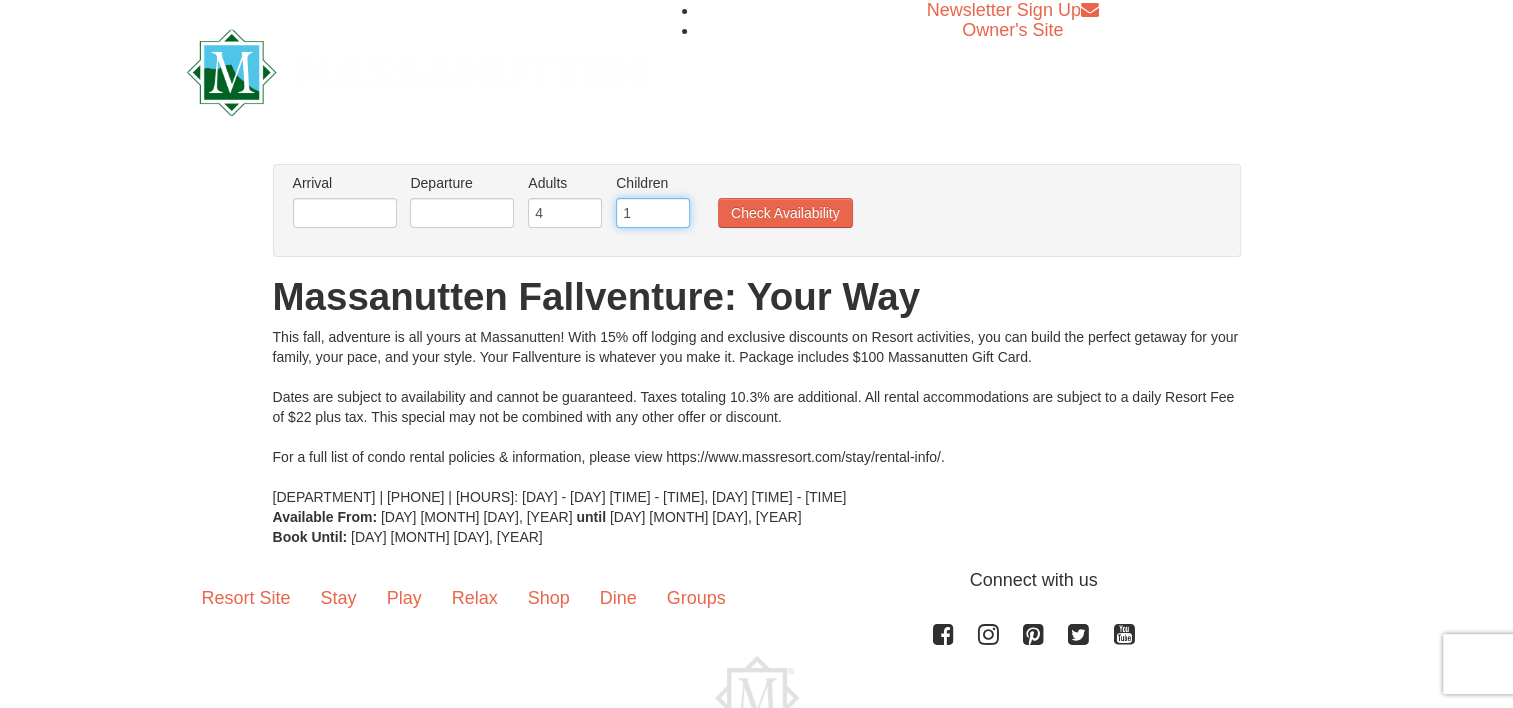 click on "1" at bounding box center (653, 213) 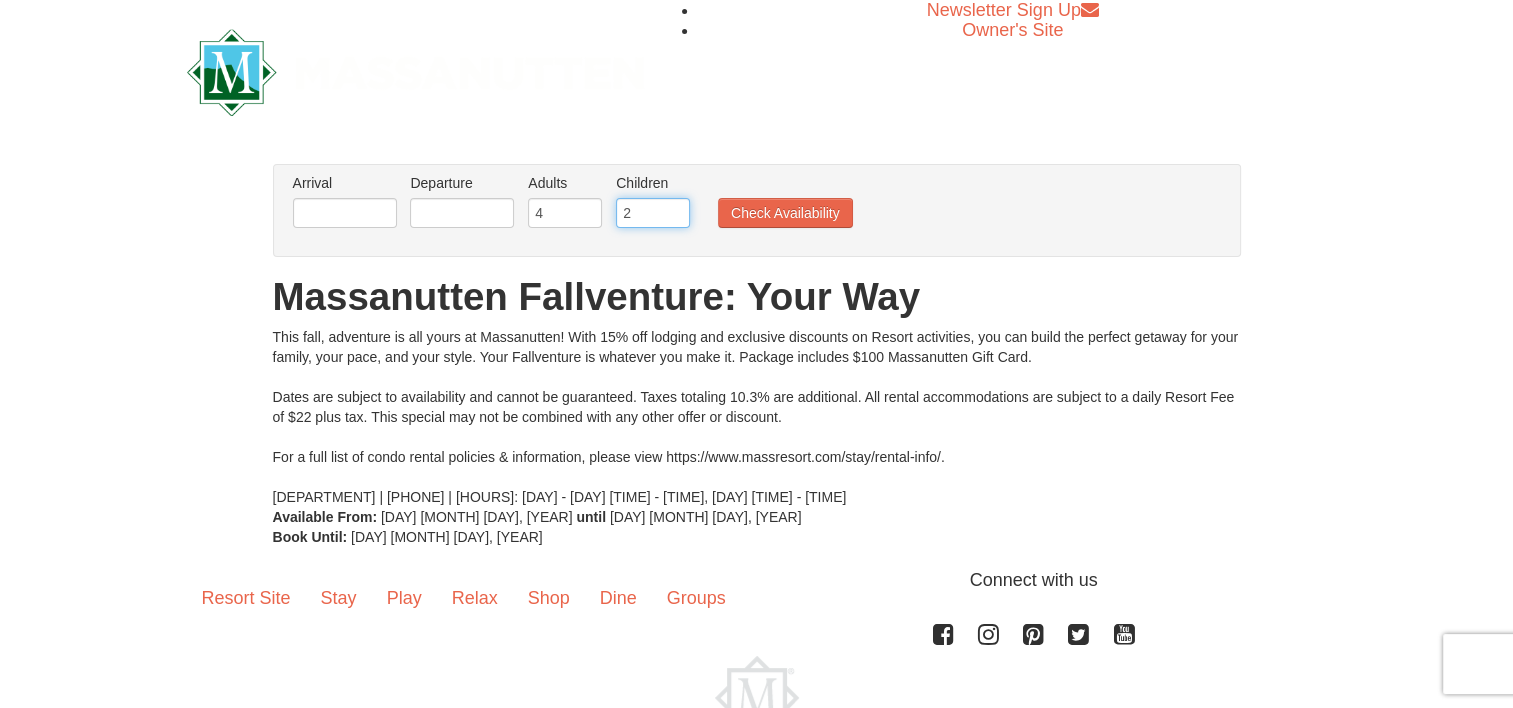 click on "2" at bounding box center [653, 213] 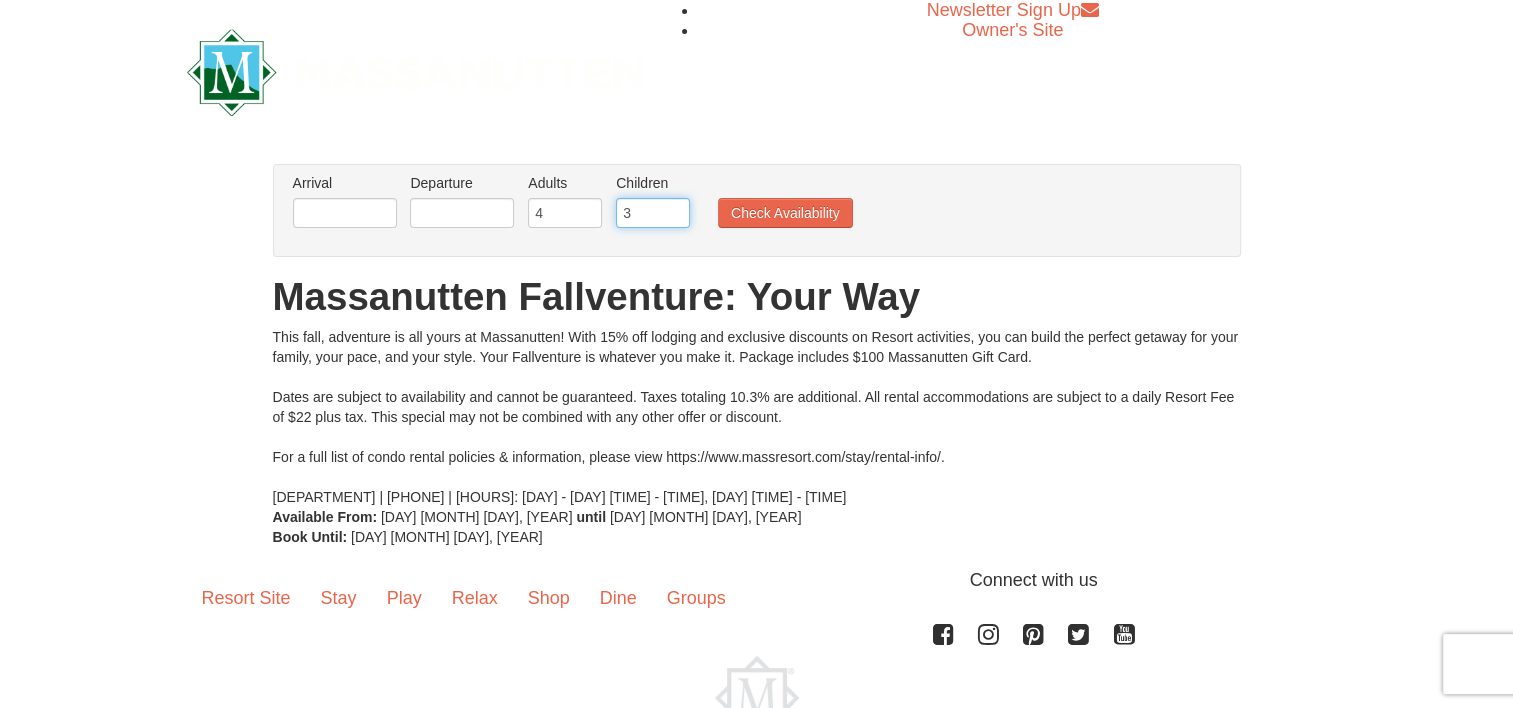 click on "3" at bounding box center (653, 213) 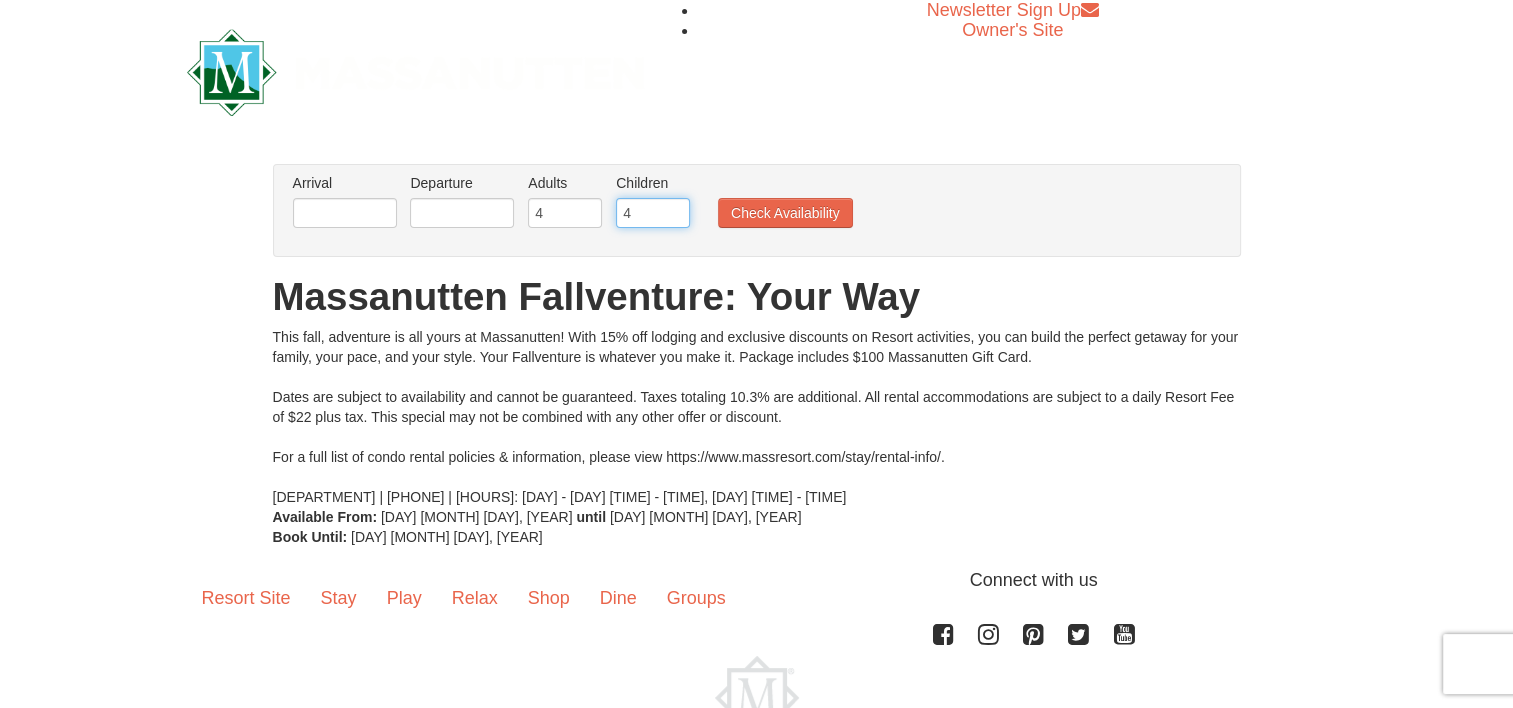 type on "4" 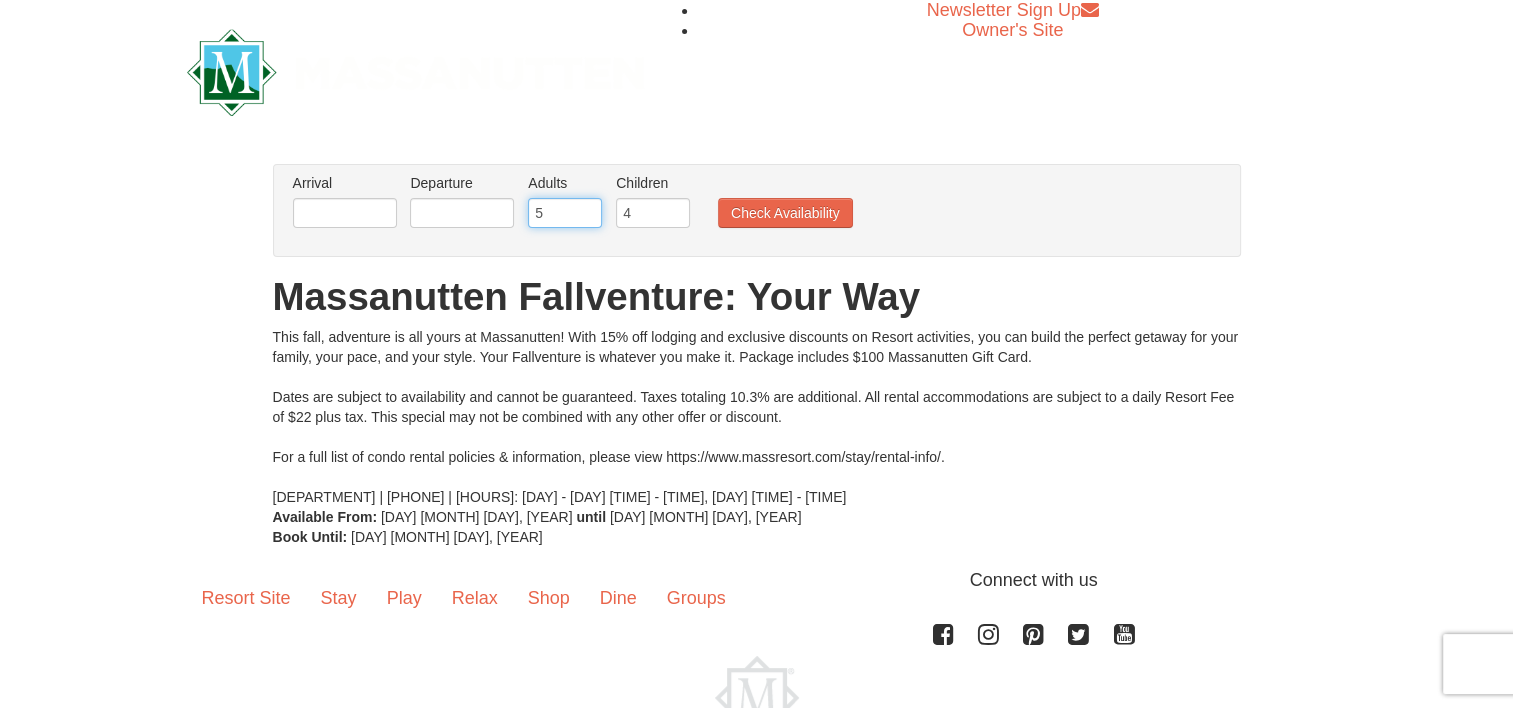 type on "5" 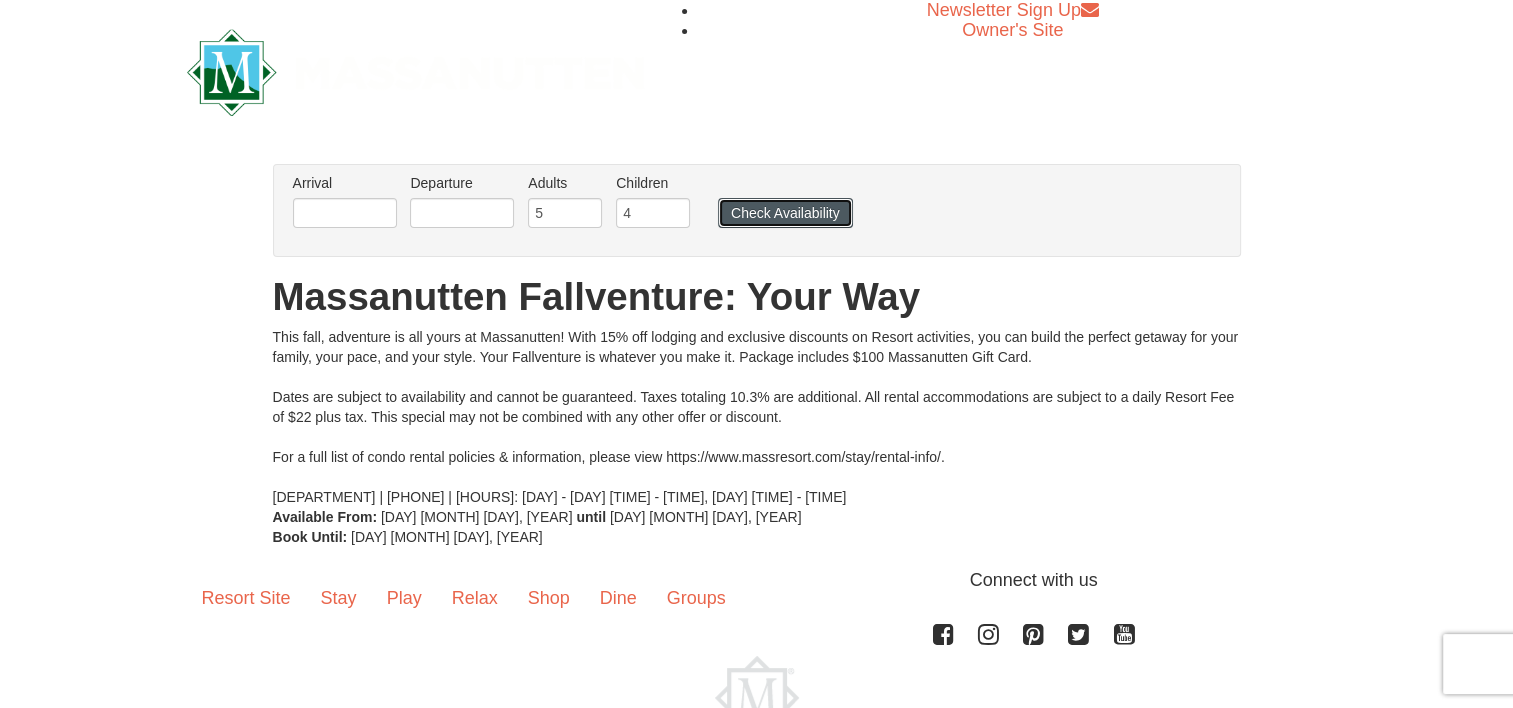click on "Check Availability" at bounding box center (785, 213) 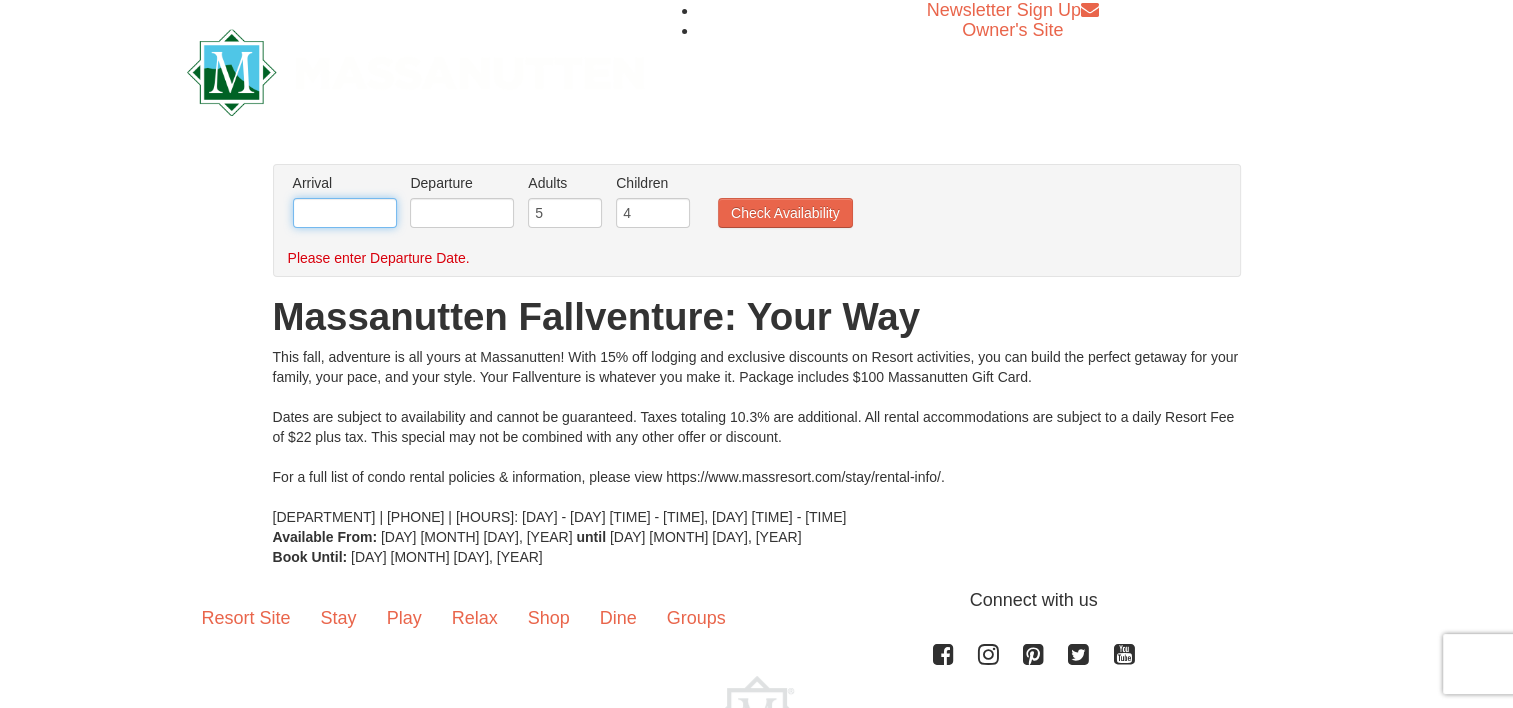 click at bounding box center (345, 213) 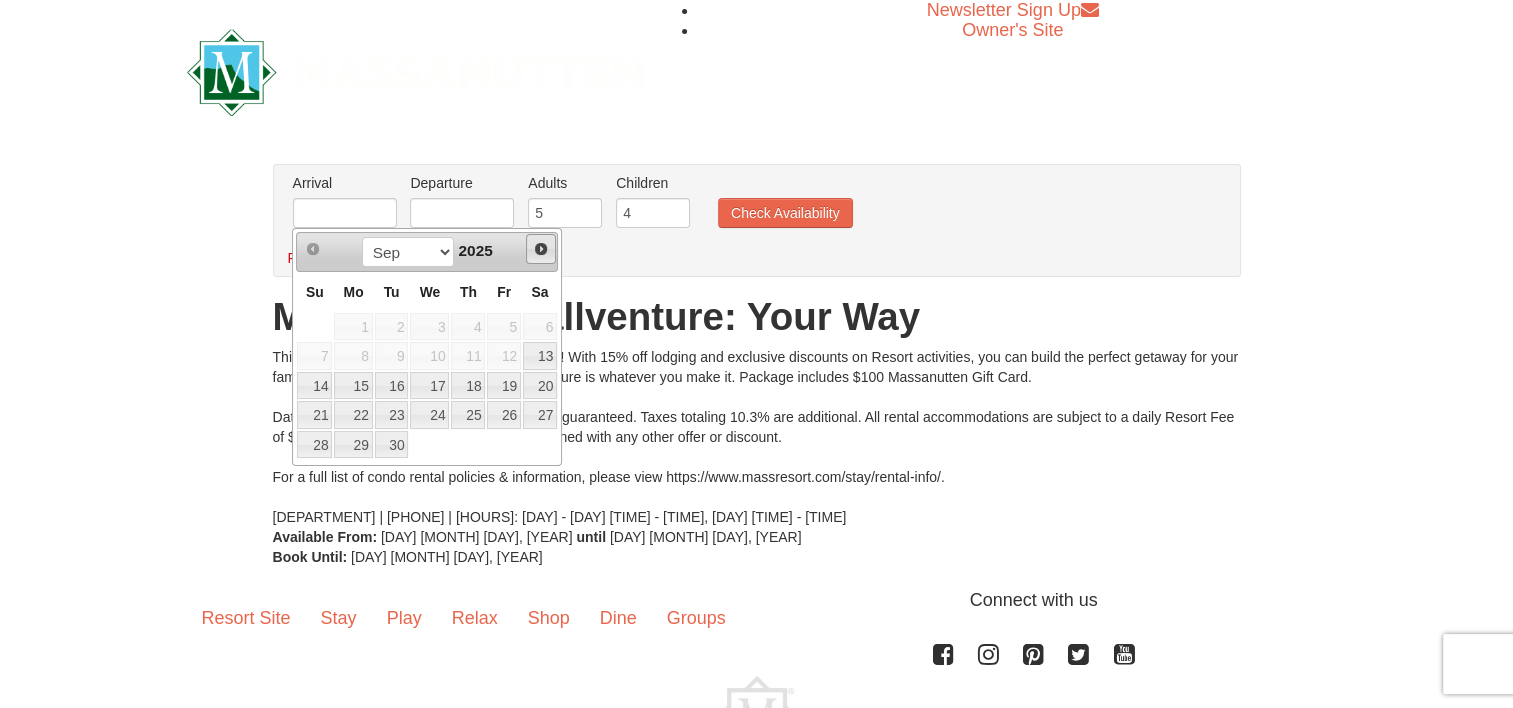 click on "Next" at bounding box center [541, 249] 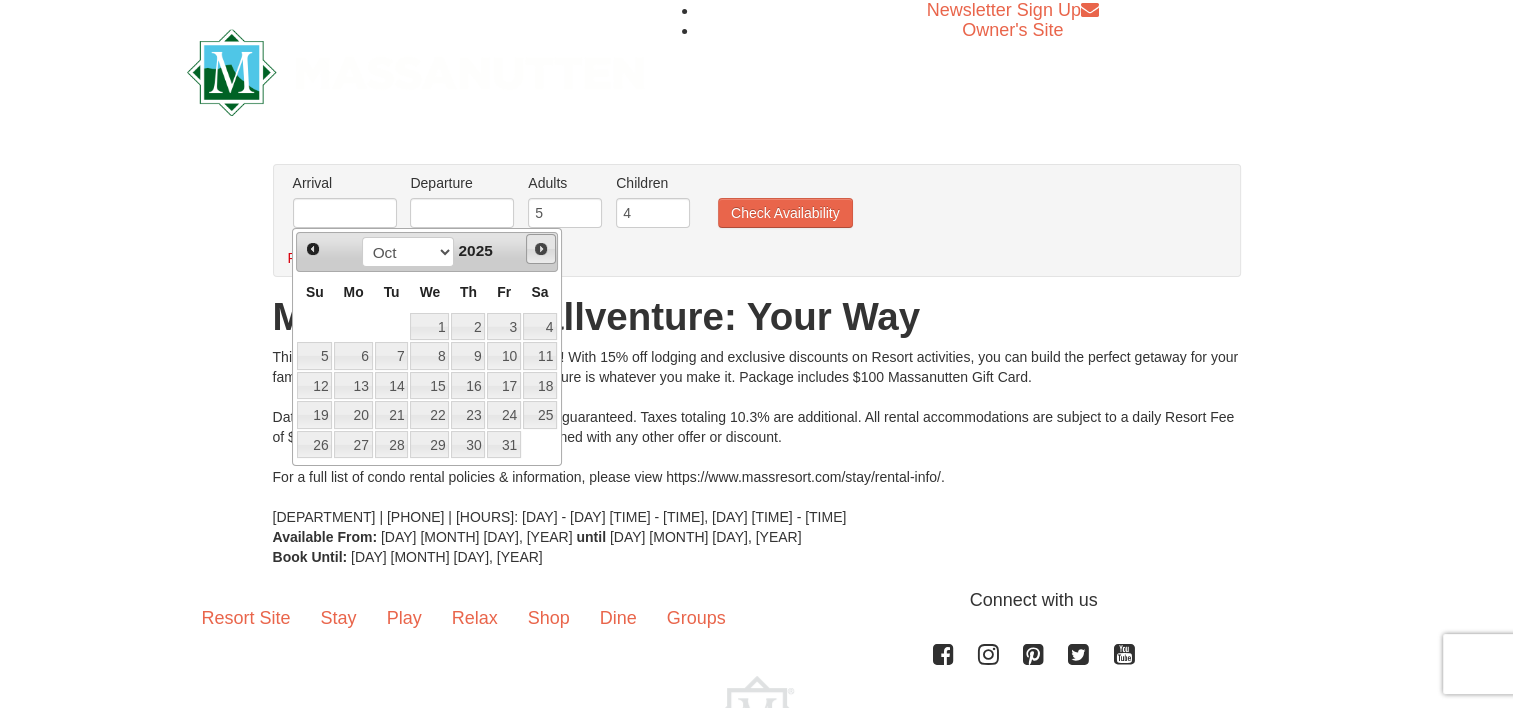 click on "Next" at bounding box center [541, 249] 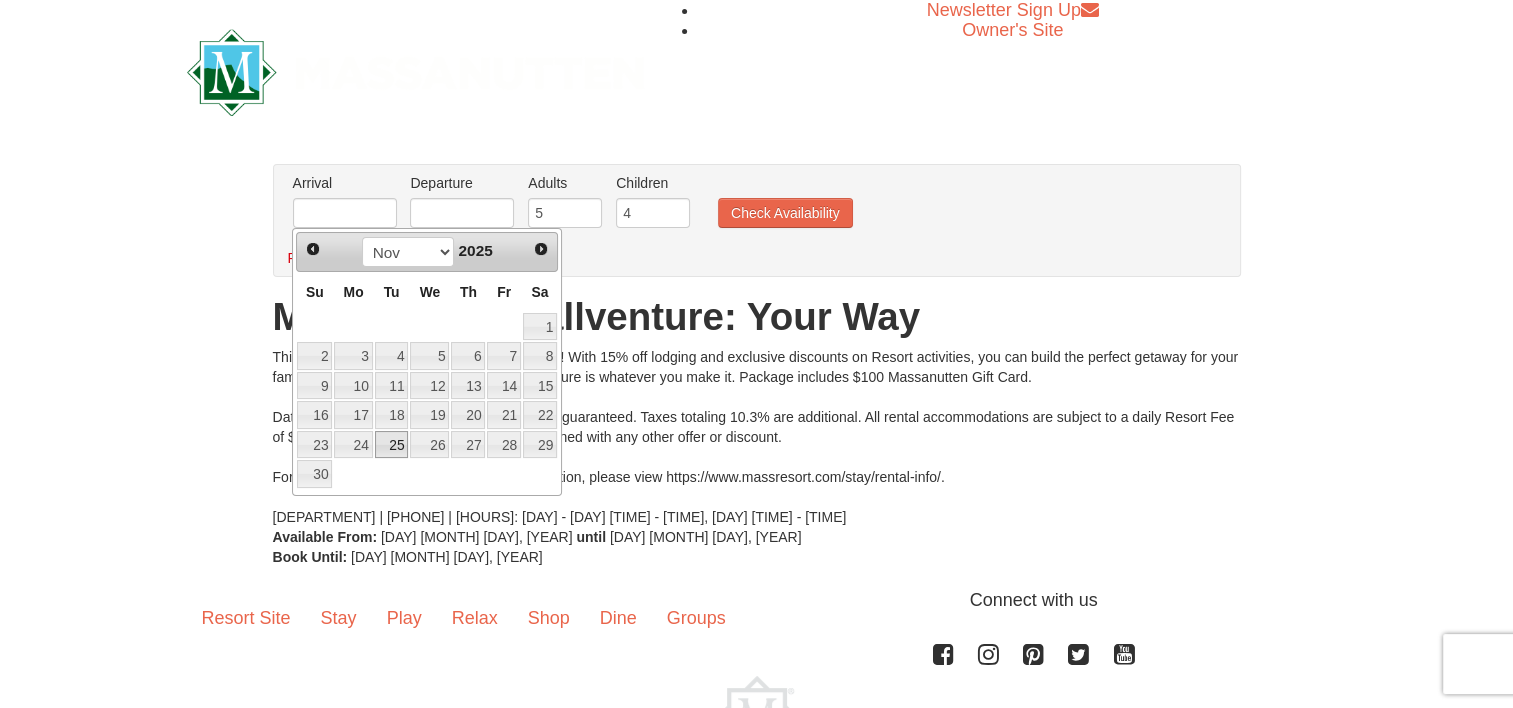 click on "25" at bounding box center (392, 445) 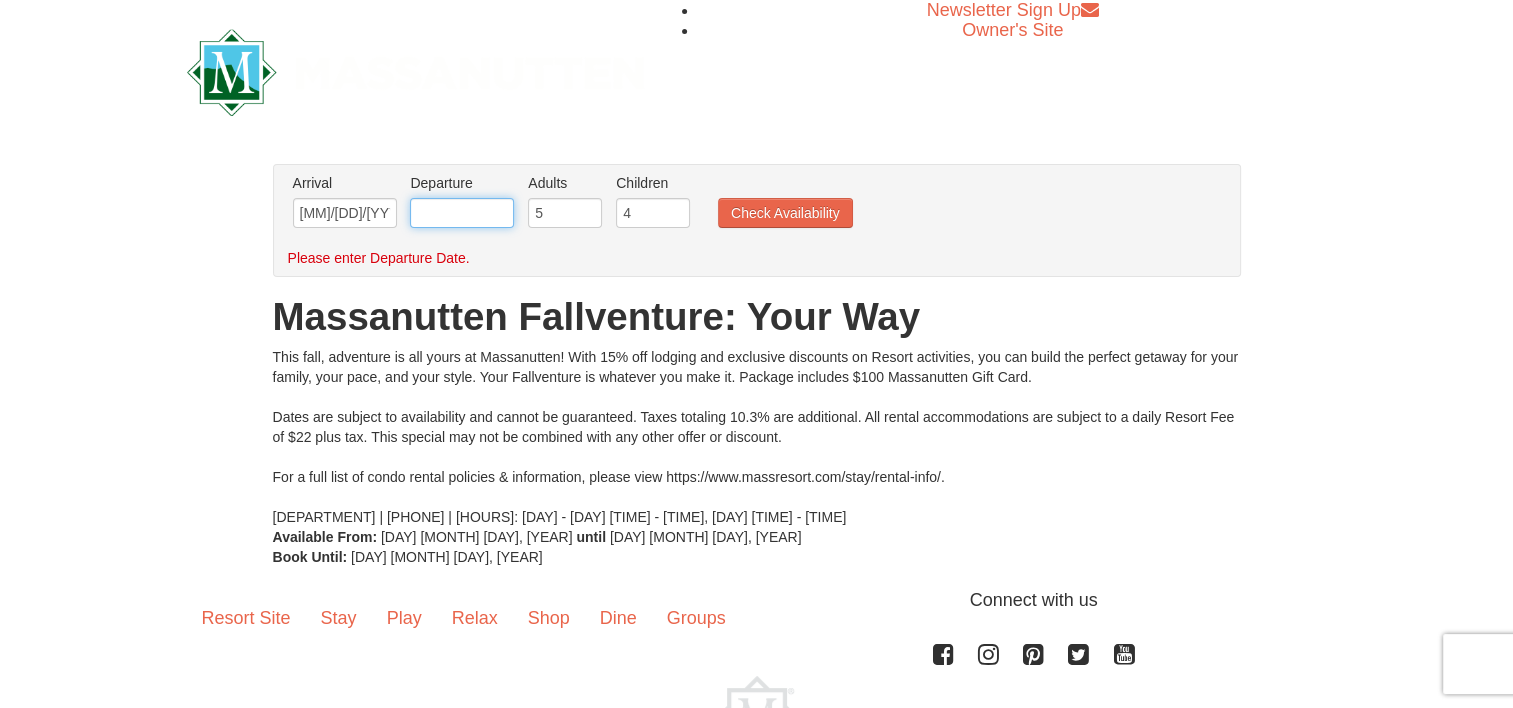 click at bounding box center (462, 213) 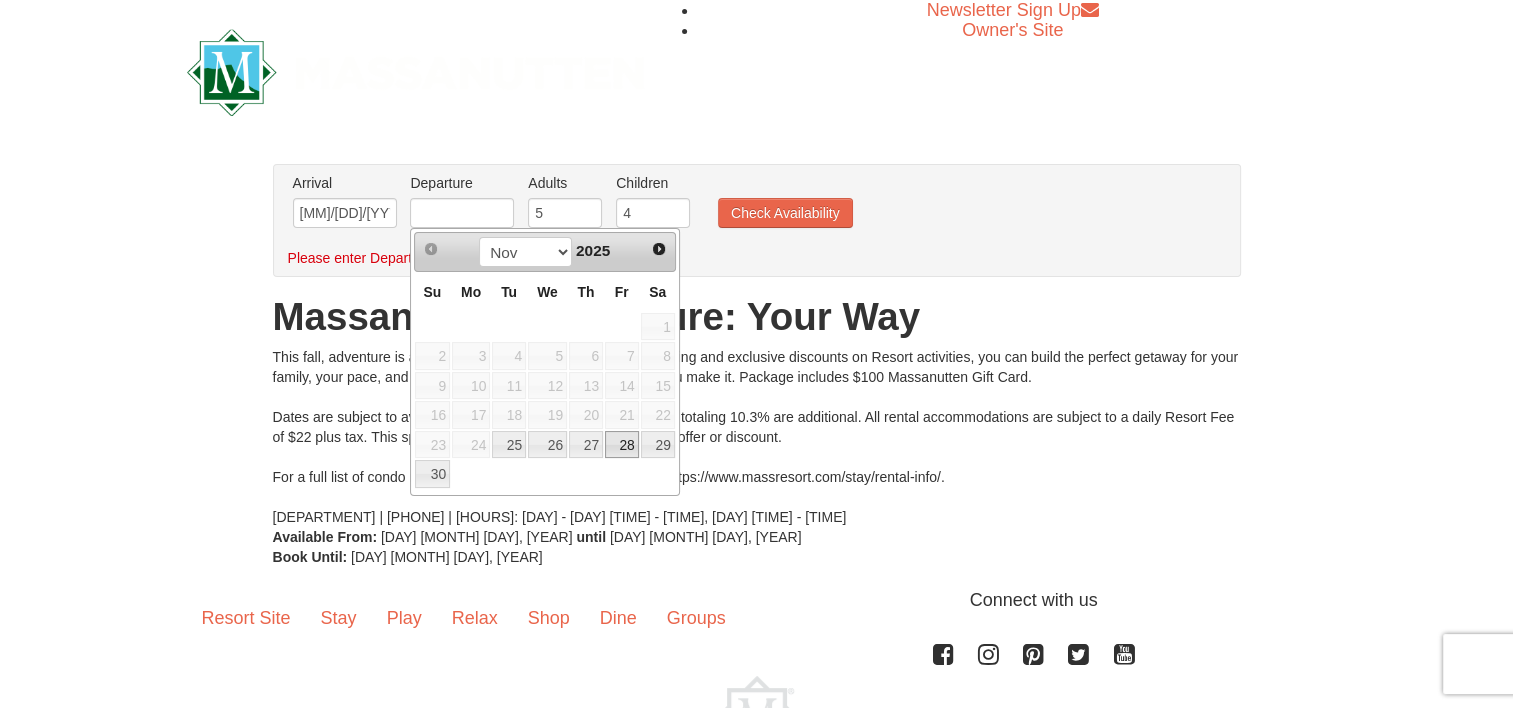 click on "28" at bounding box center [622, 445] 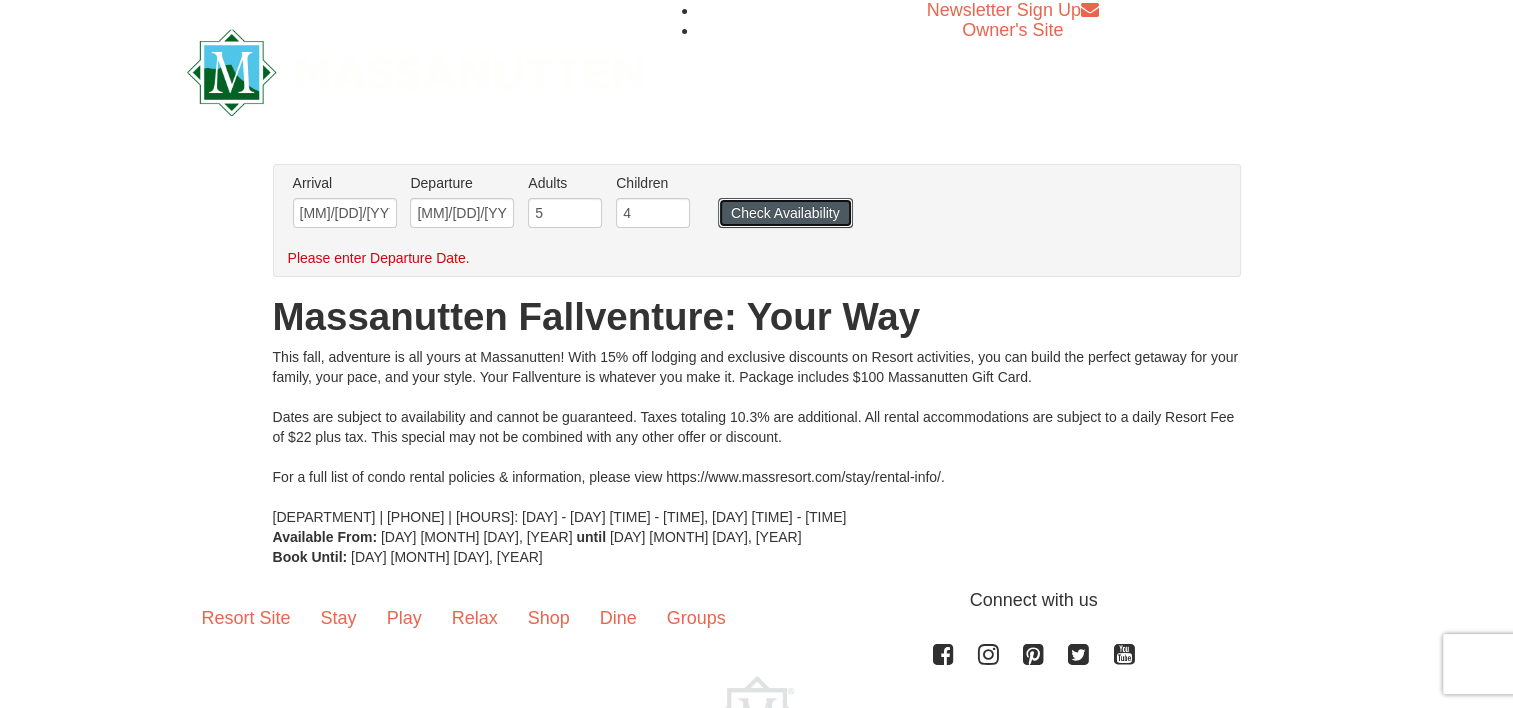 click on "Check Availability" at bounding box center [785, 213] 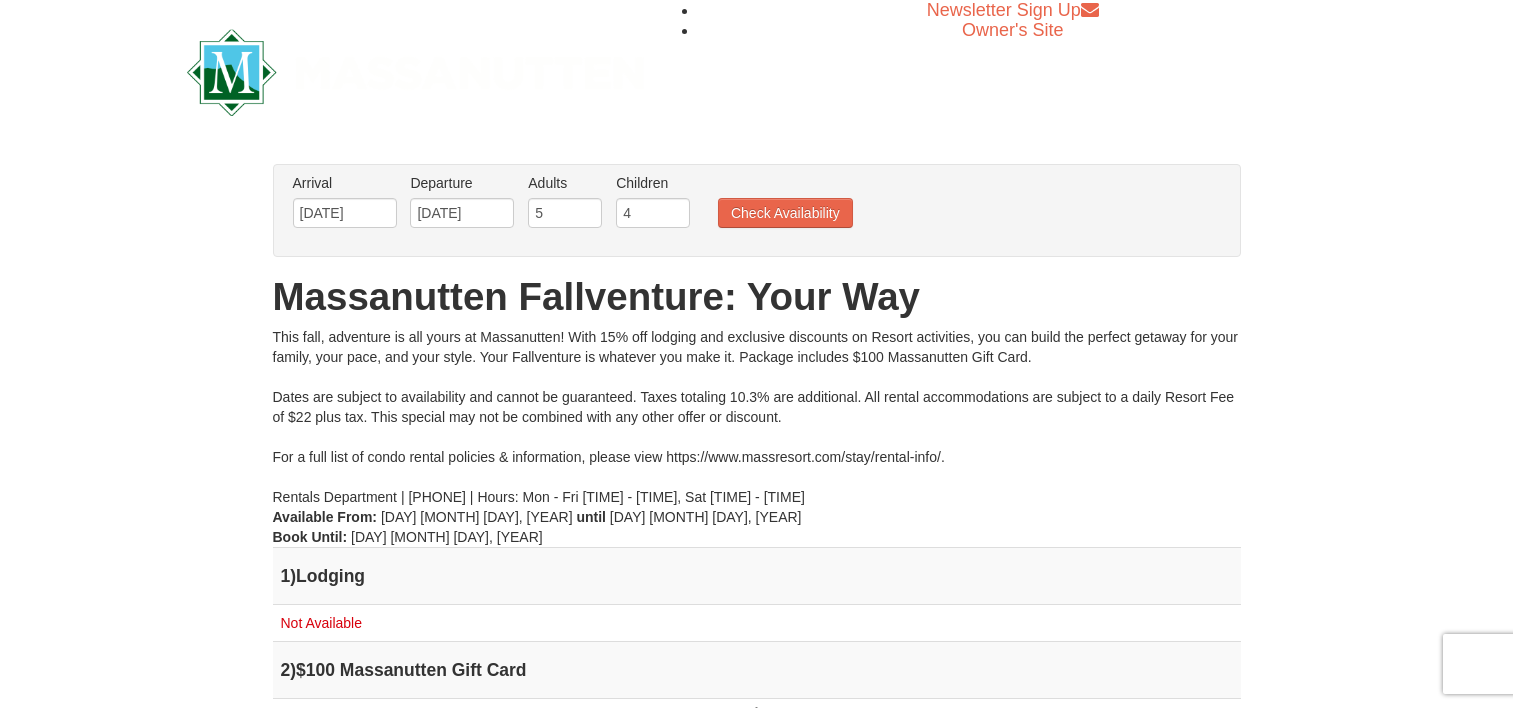 scroll, scrollTop: 0, scrollLeft: 0, axis: both 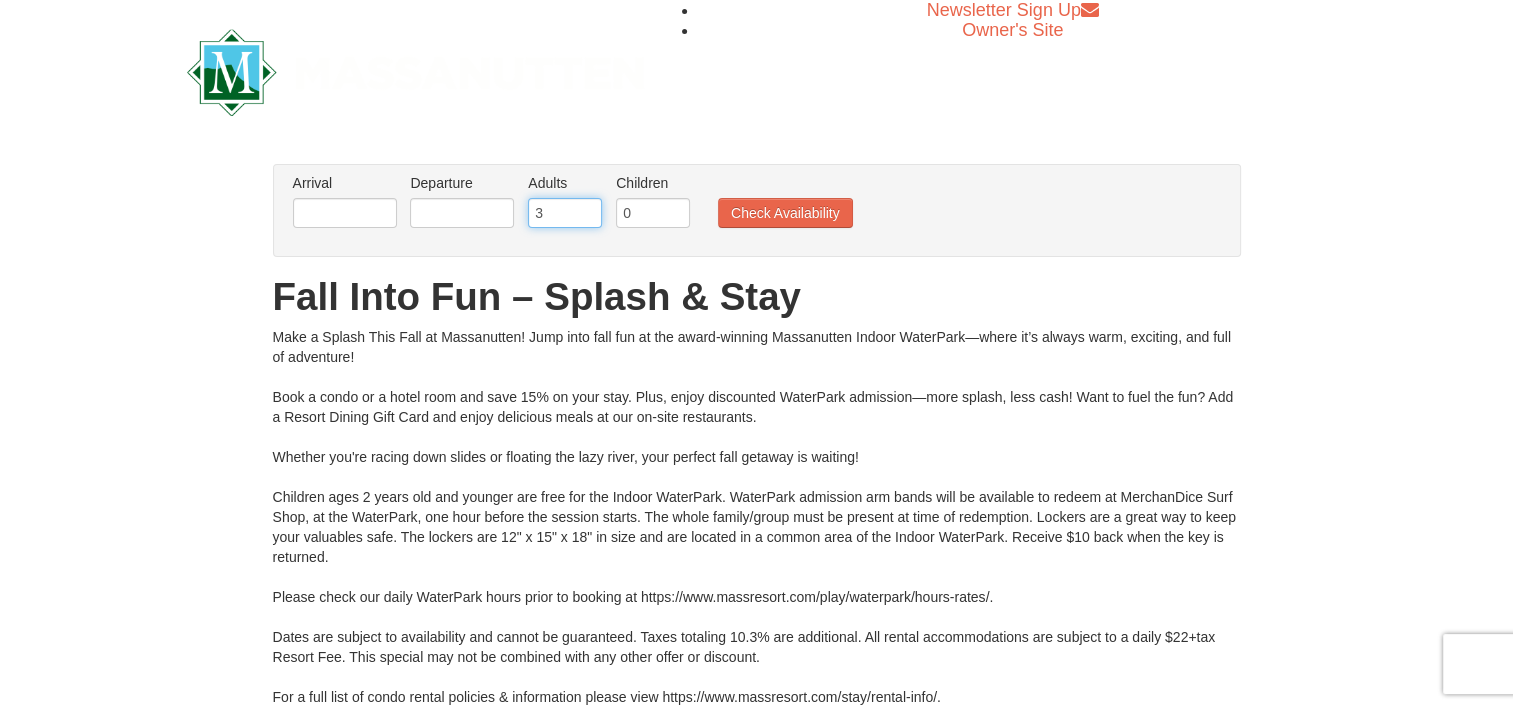 click on "3" at bounding box center (565, 213) 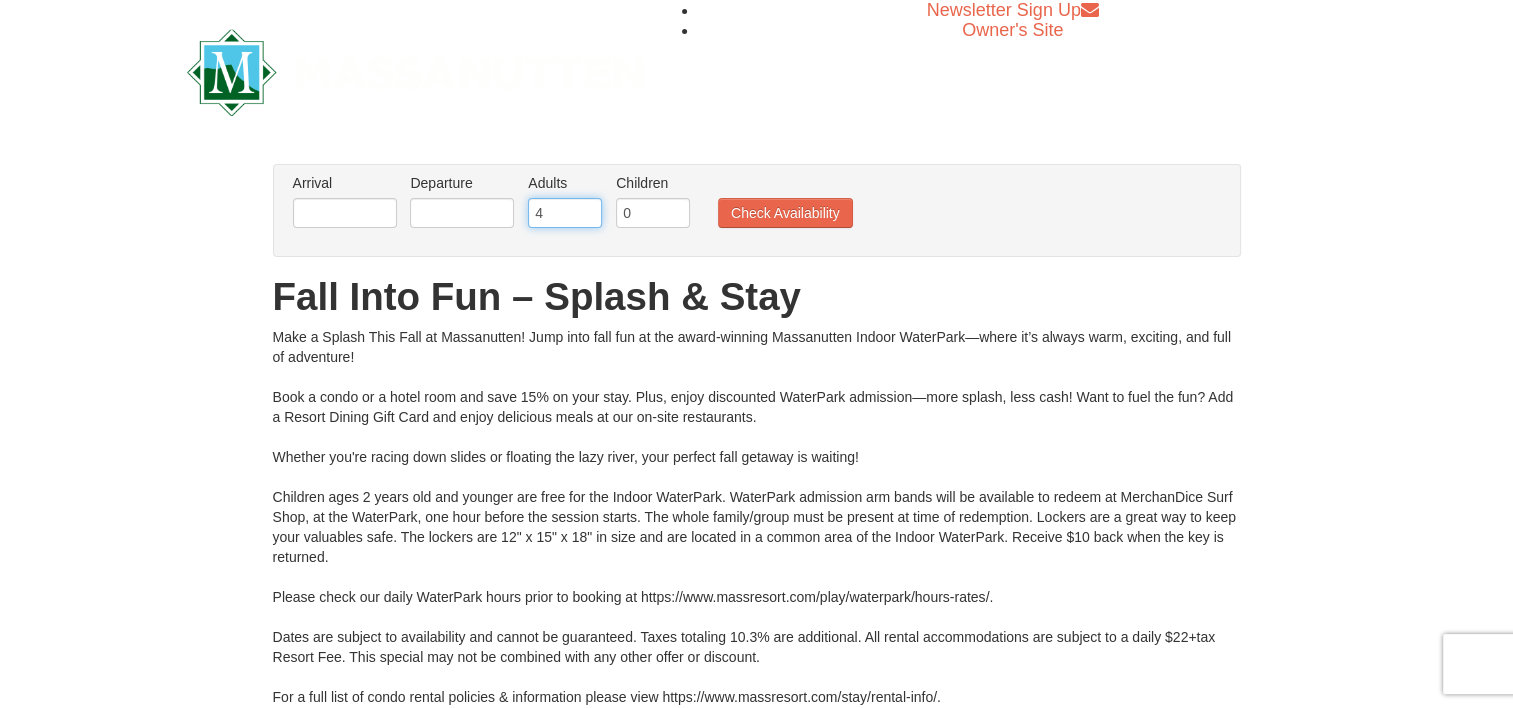 type on "4" 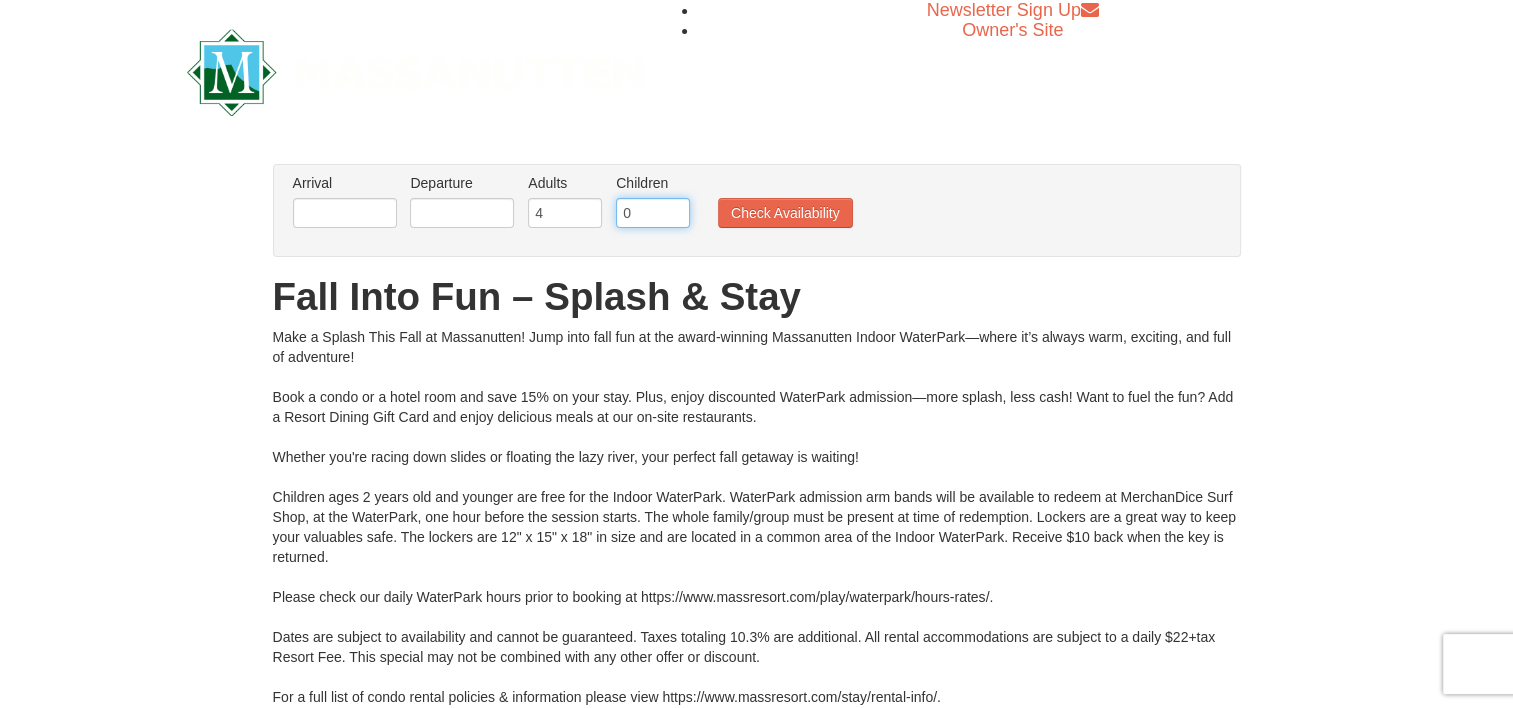 click on "0" at bounding box center [653, 213] 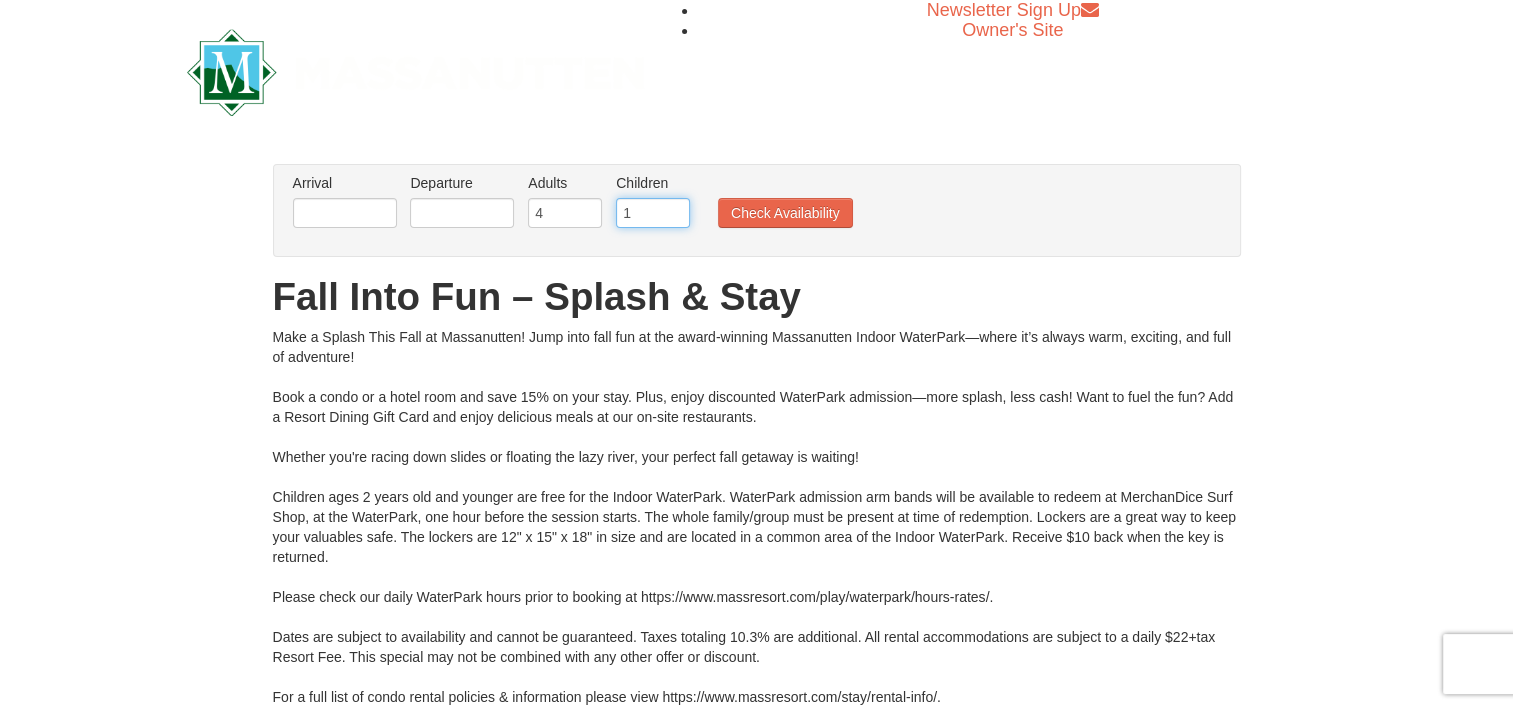 click on "1" at bounding box center [653, 213] 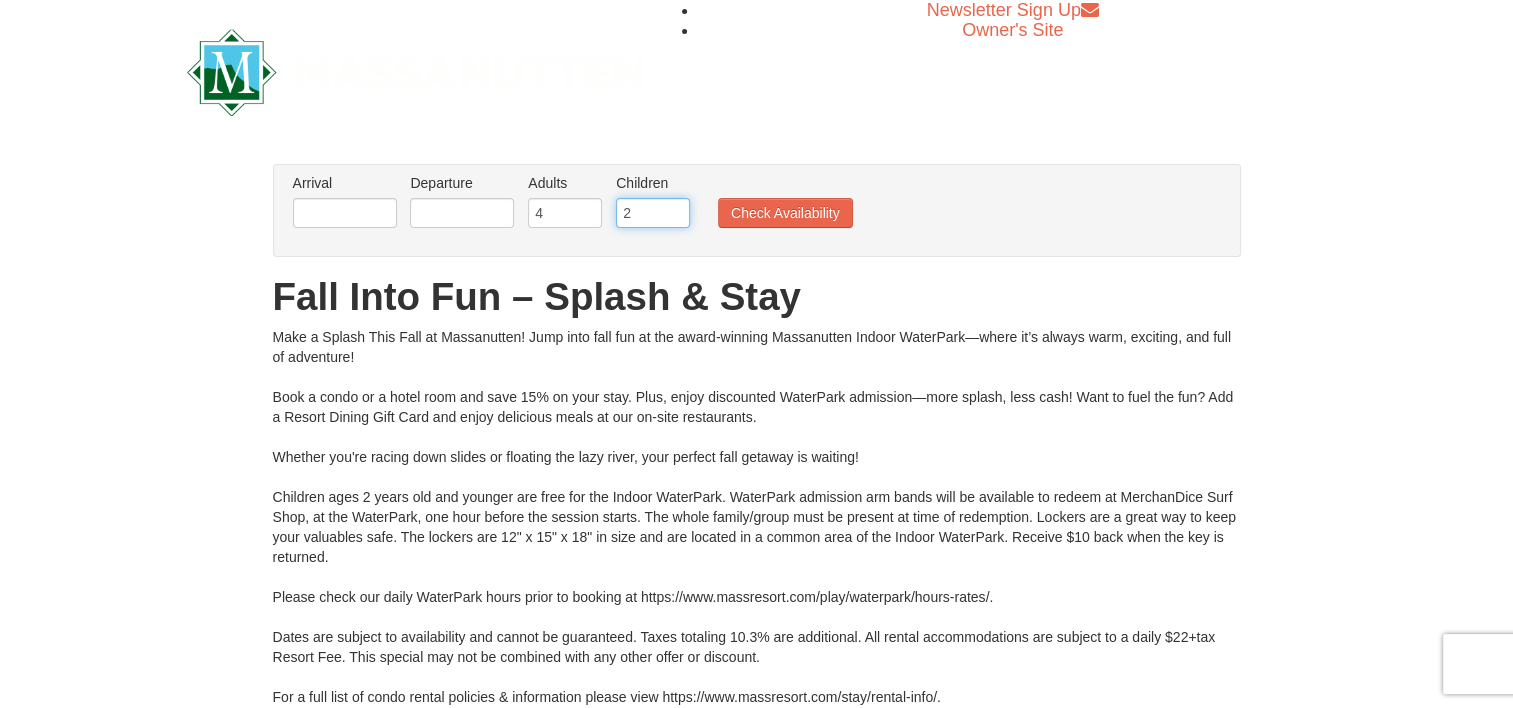 type on "2" 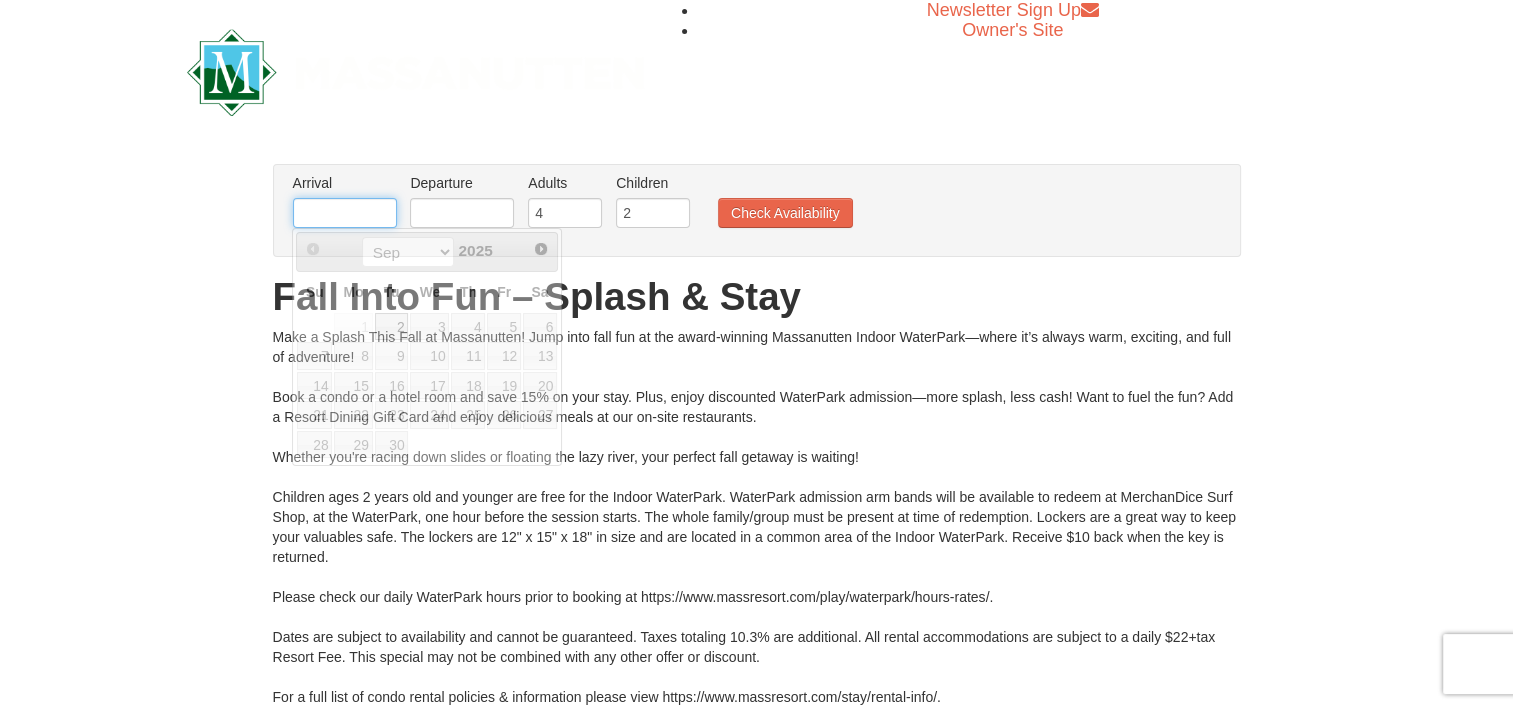 click at bounding box center [345, 213] 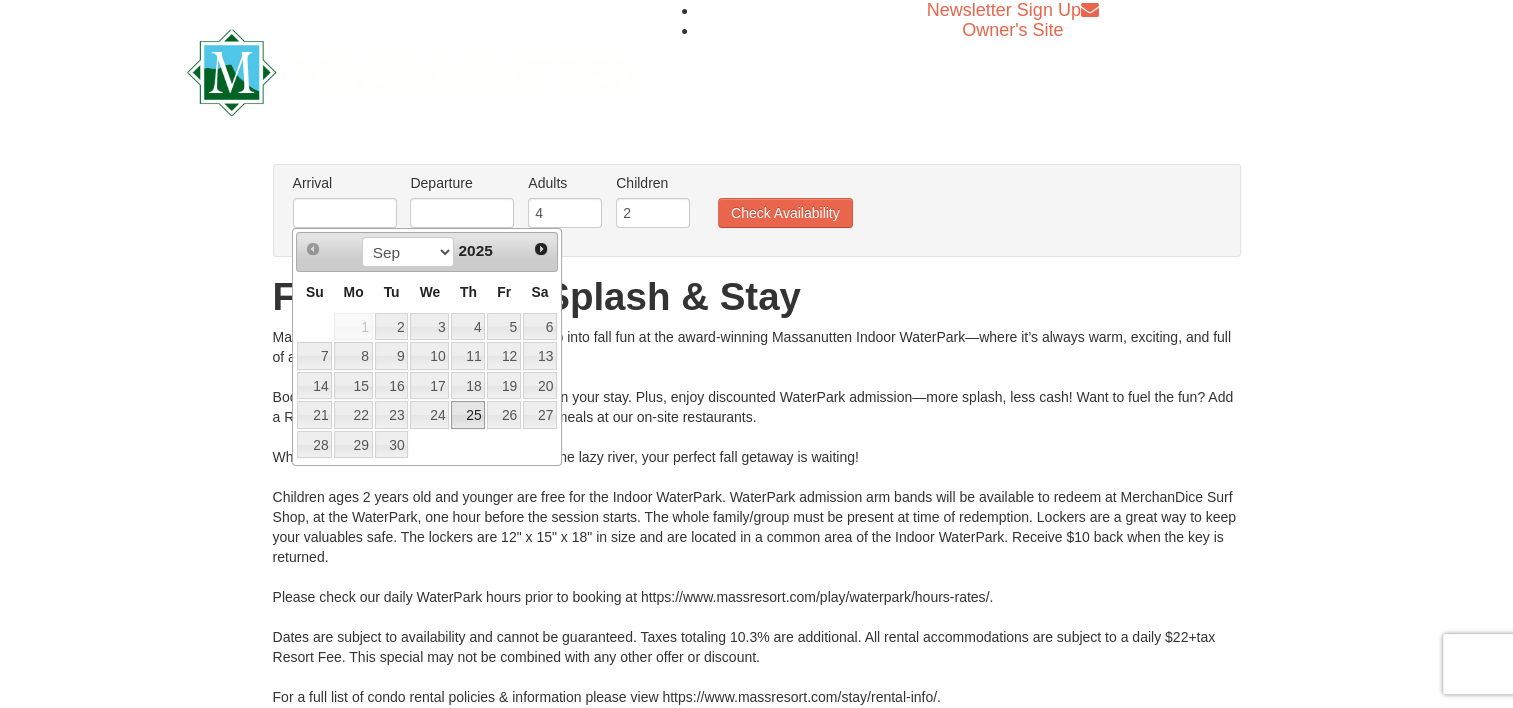 click on "25" at bounding box center (468, 415) 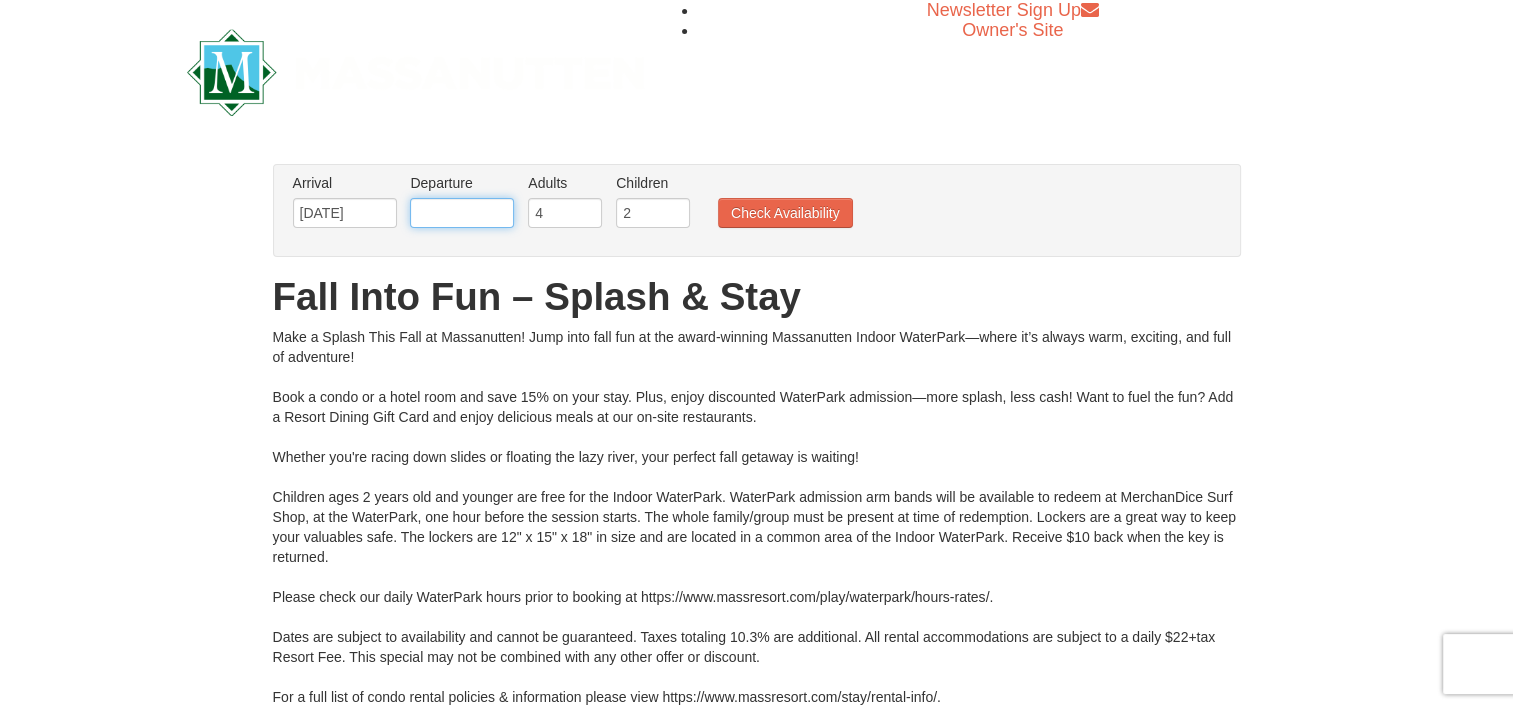 click at bounding box center [462, 213] 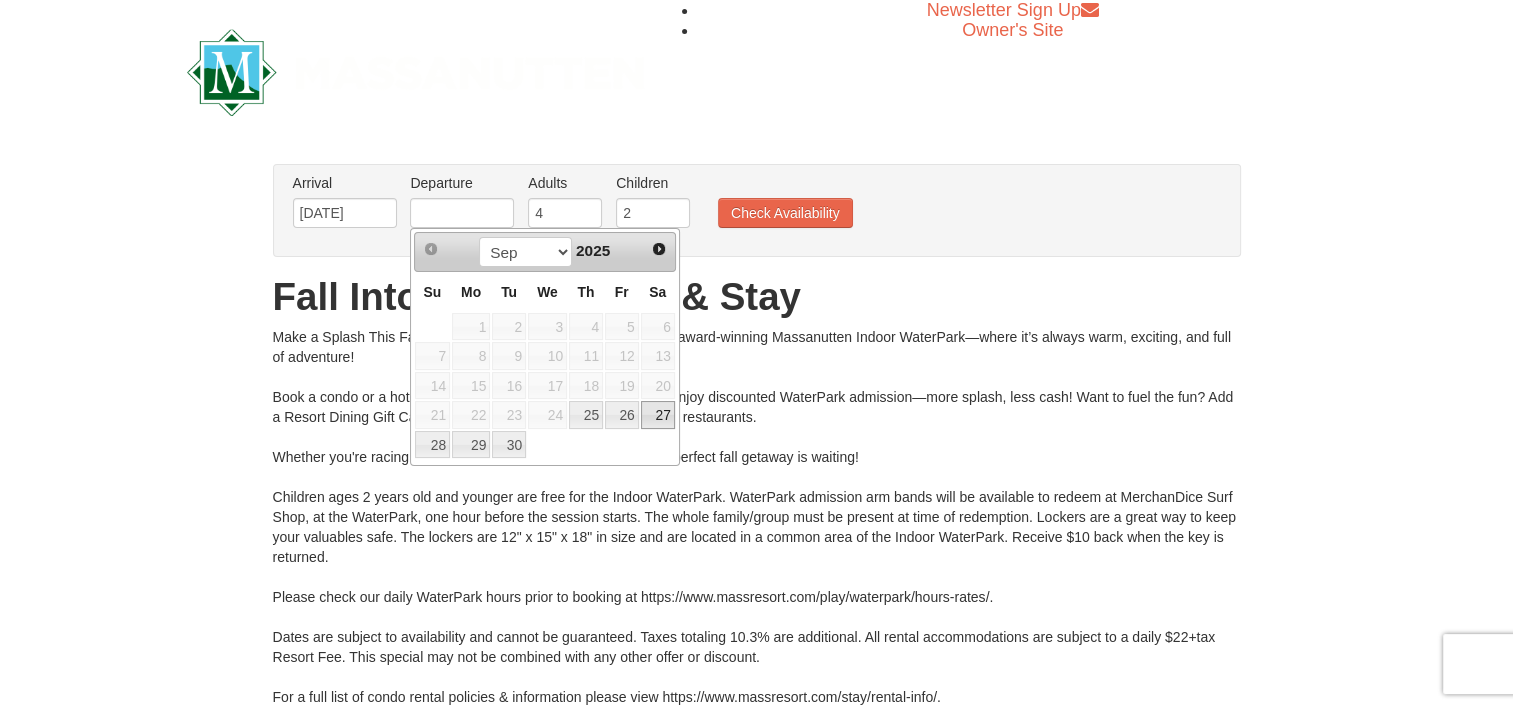 click on "27" at bounding box center [658, 415] 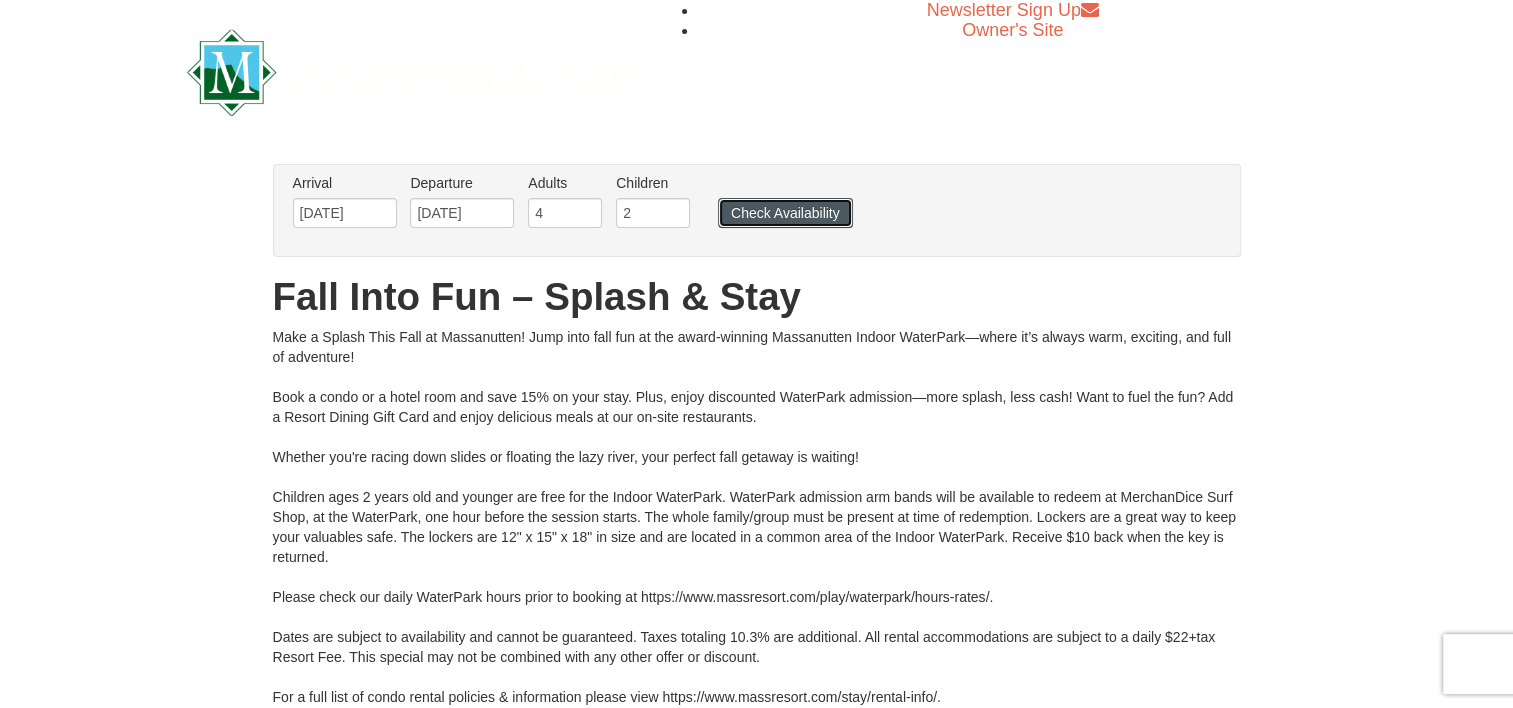 click on "Check Availability" at bounding box center [785, 213] 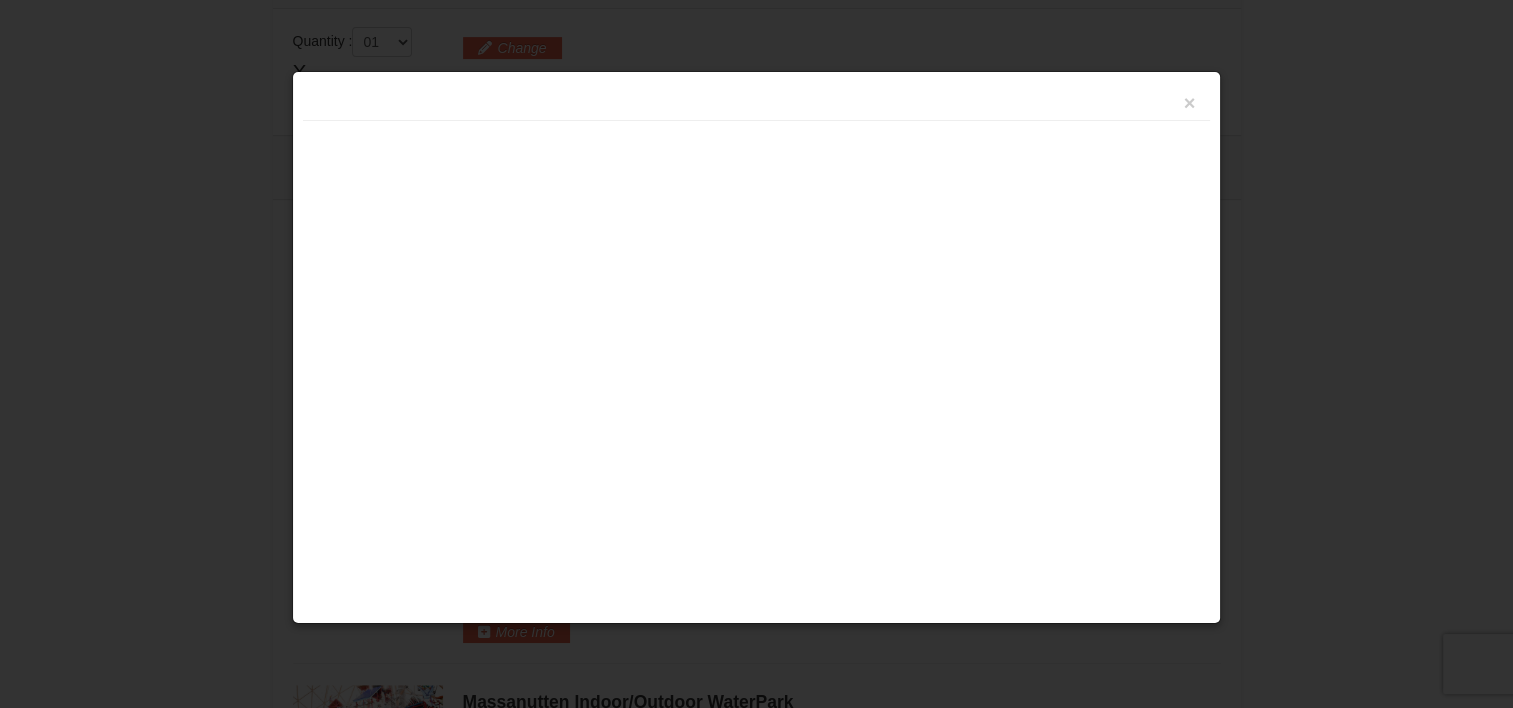scroll, scrollTop: 0, scrollLeft: 0, axis: both 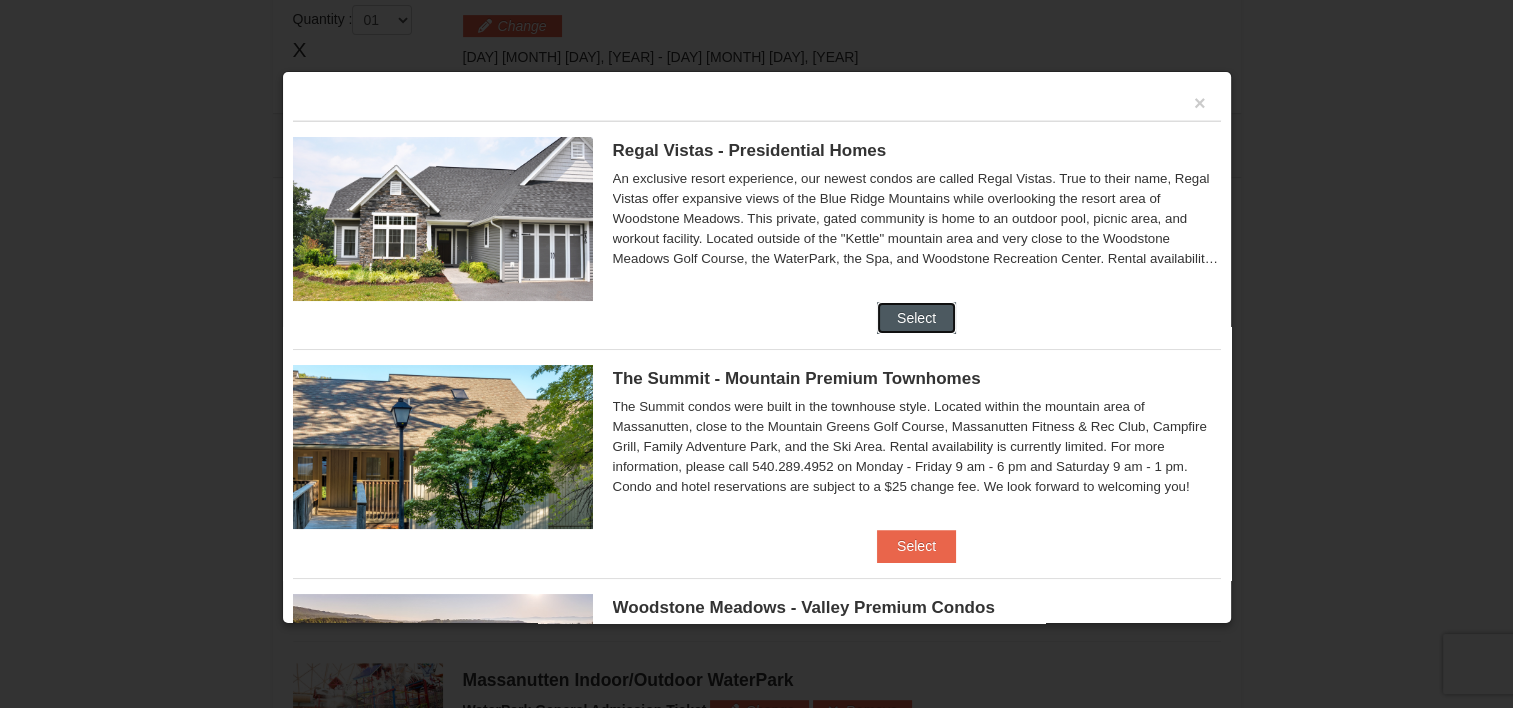 click on "Select" at bounding box center [916, 318] 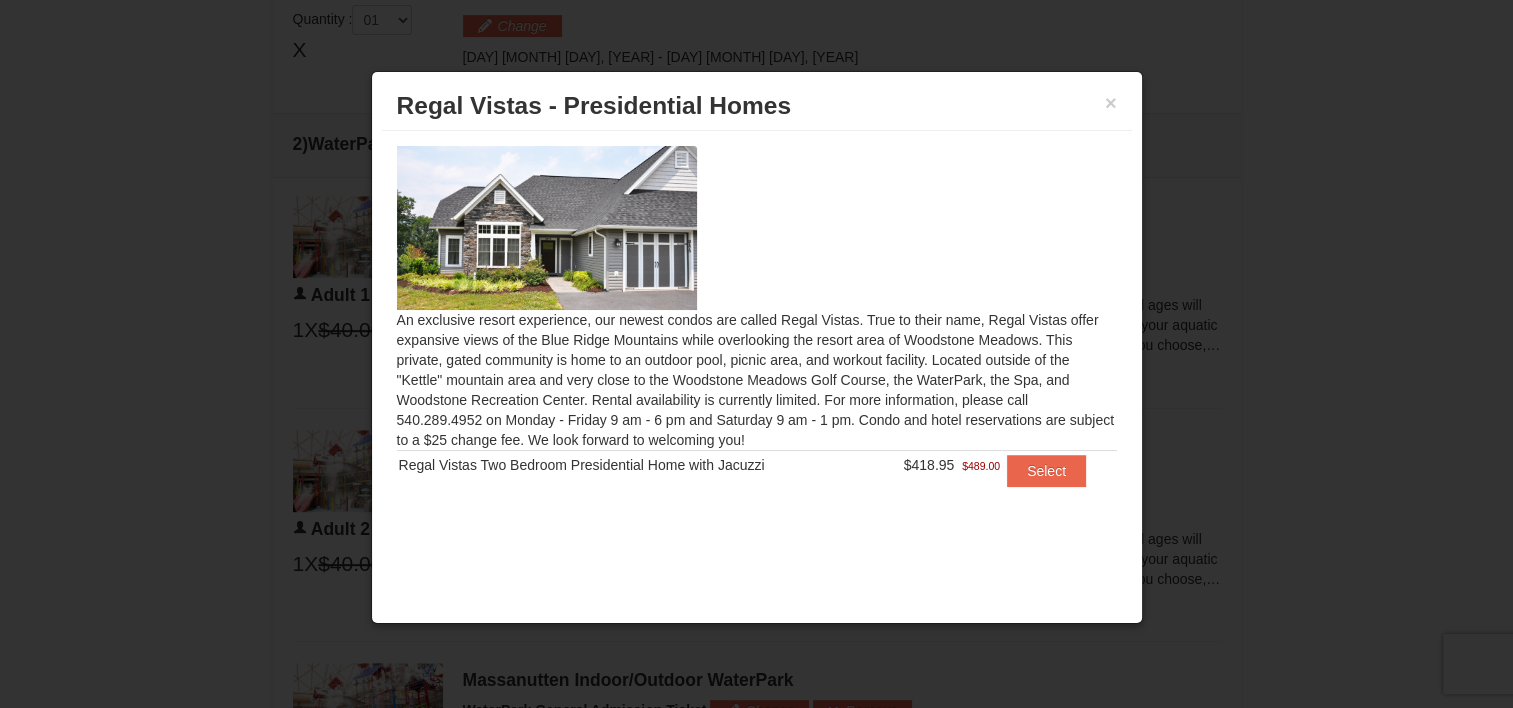 click at bounding box center (547, 228) 